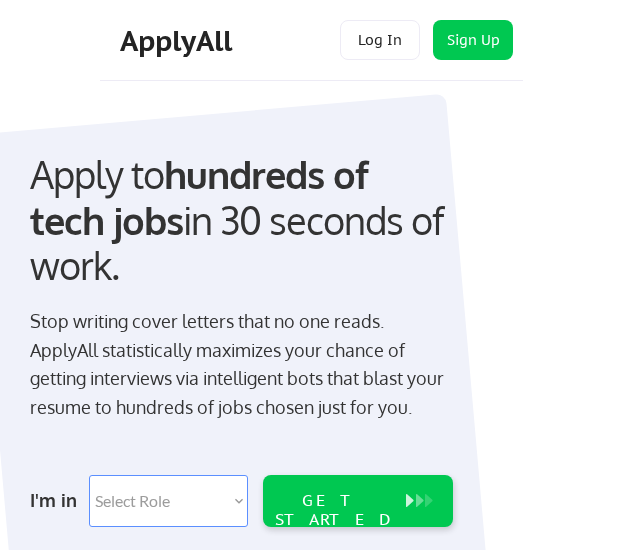 scroll, scrollTop: 0, scrollLeft: 0, axis: both 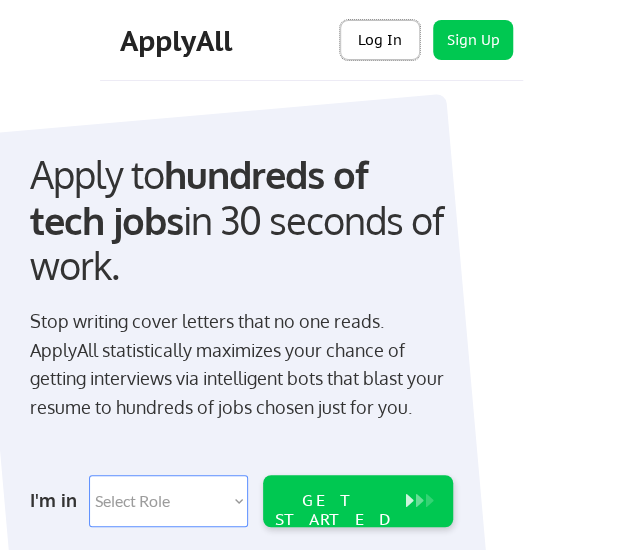 click on "Log In" at bounding box center (380, 40) 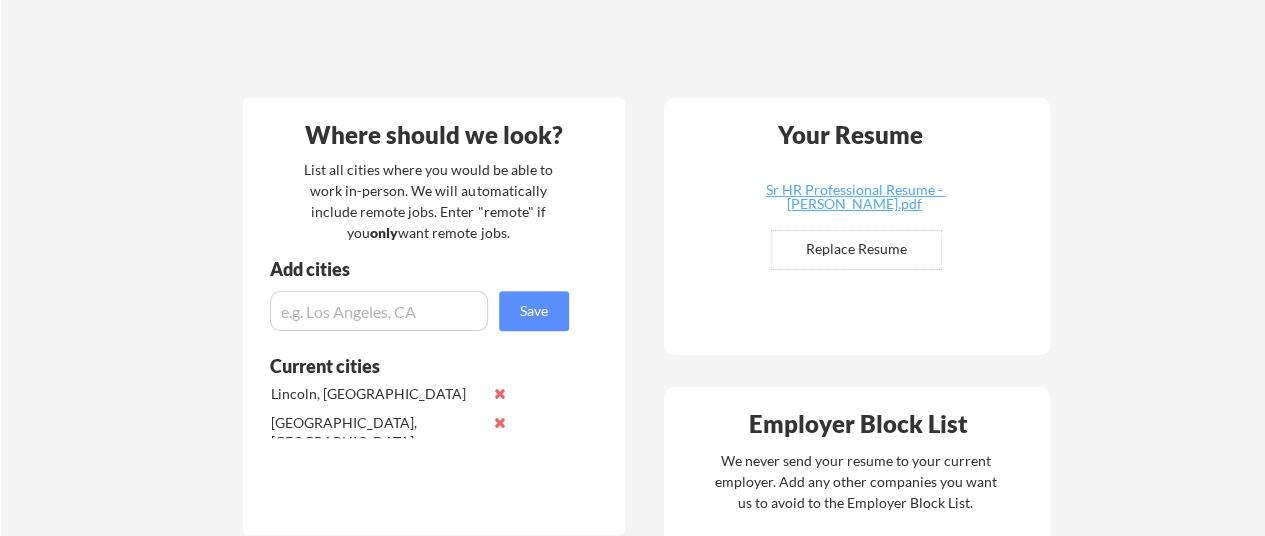 scroll, scrollTop: 340, scrollLeft: 0, axis: vertical 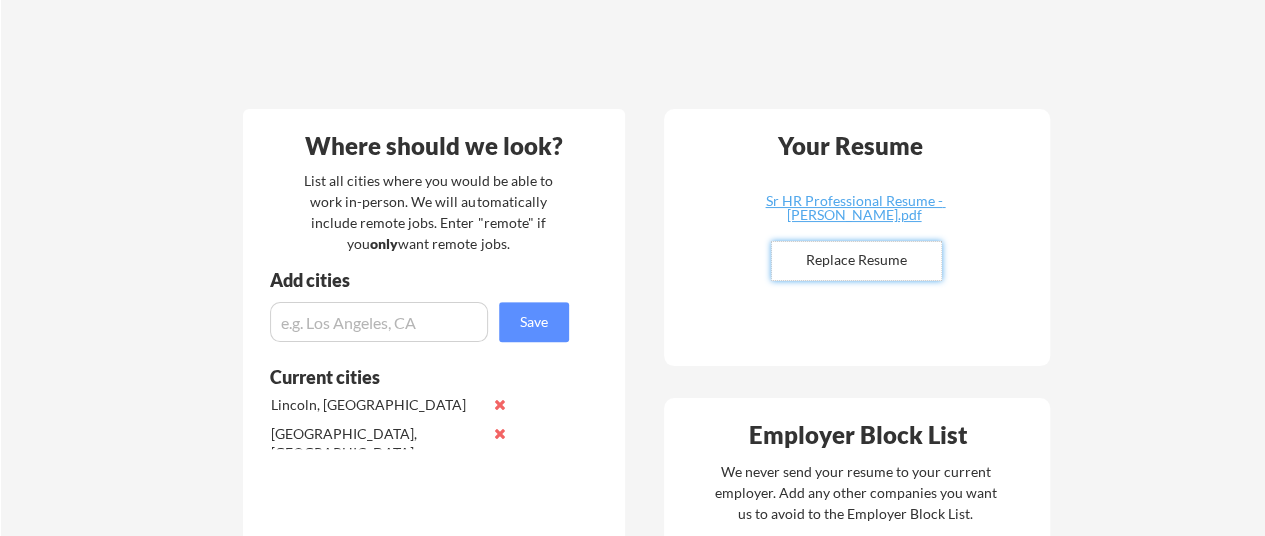 click at bounding box center (856, 261) 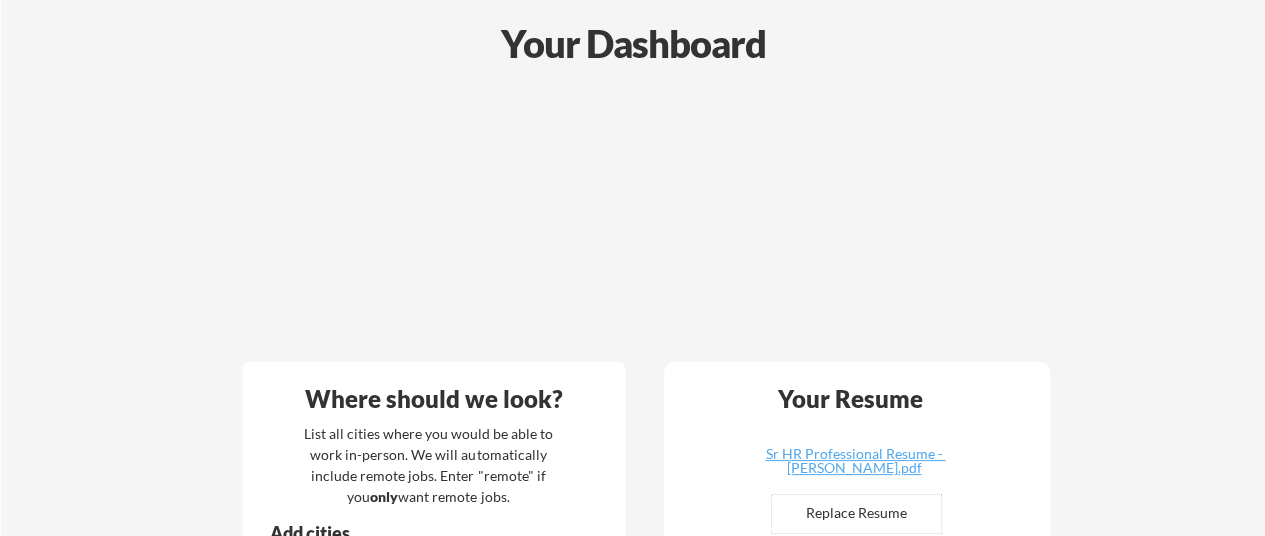 scroll, scrollTop: 0, scrollLeft: 0, axis: both 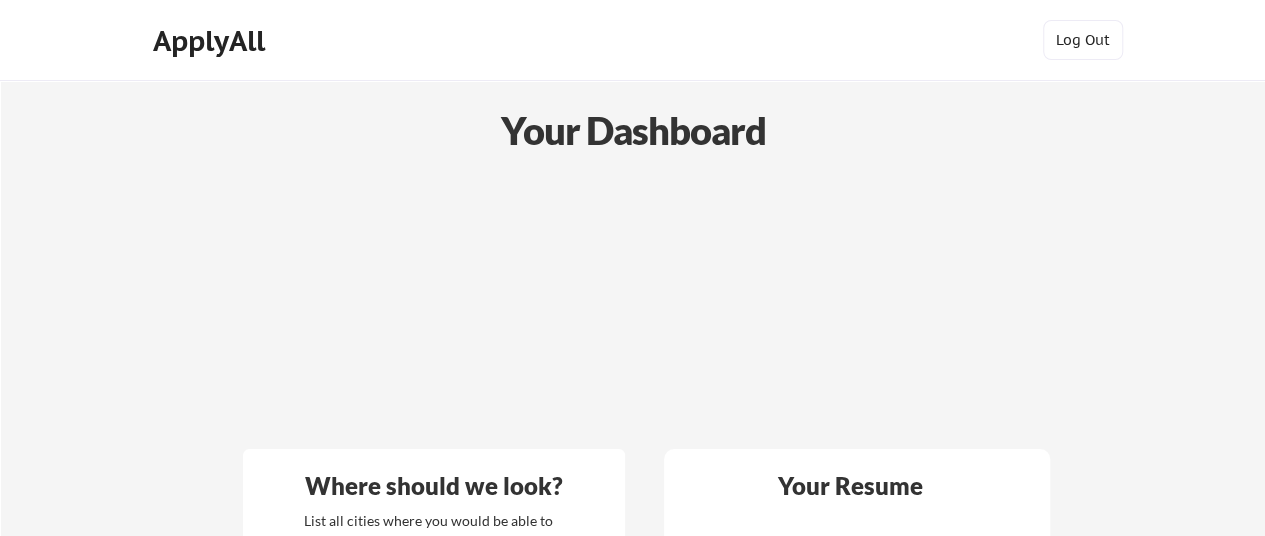 click on "ApplyAll" at bounding box center [212, 41] 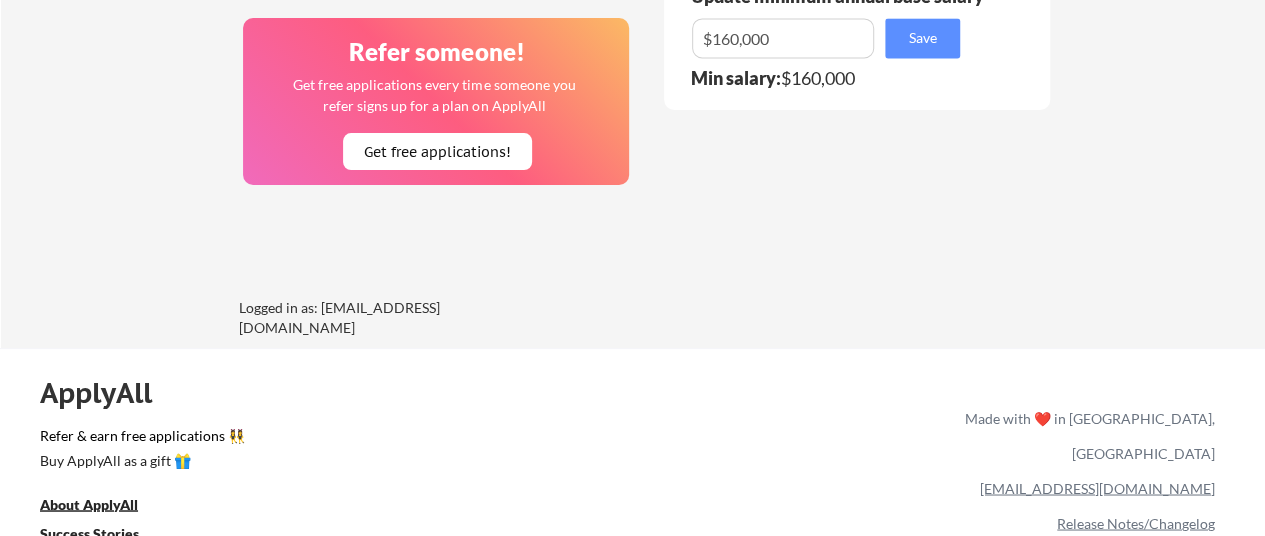 scroll, scrollTop: 1478, scrollLeft: 0, axis: vertical 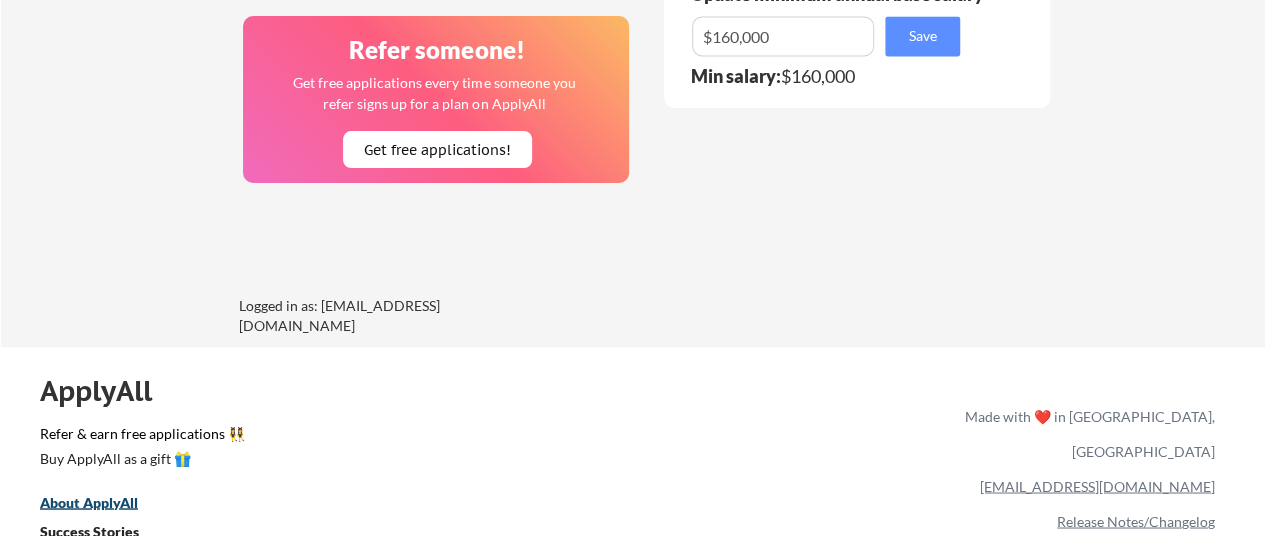 click on "About ApplyAll" at bounding box center (89, 501) 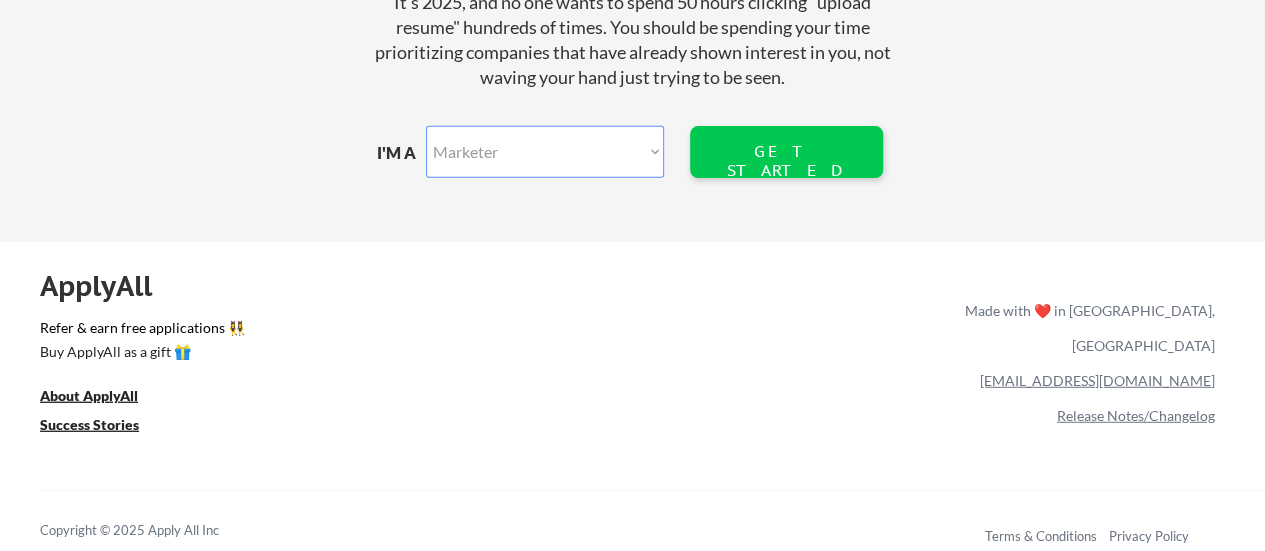 scroll, scrollTop: 2543, scrollLeft: 0, axis: vertical 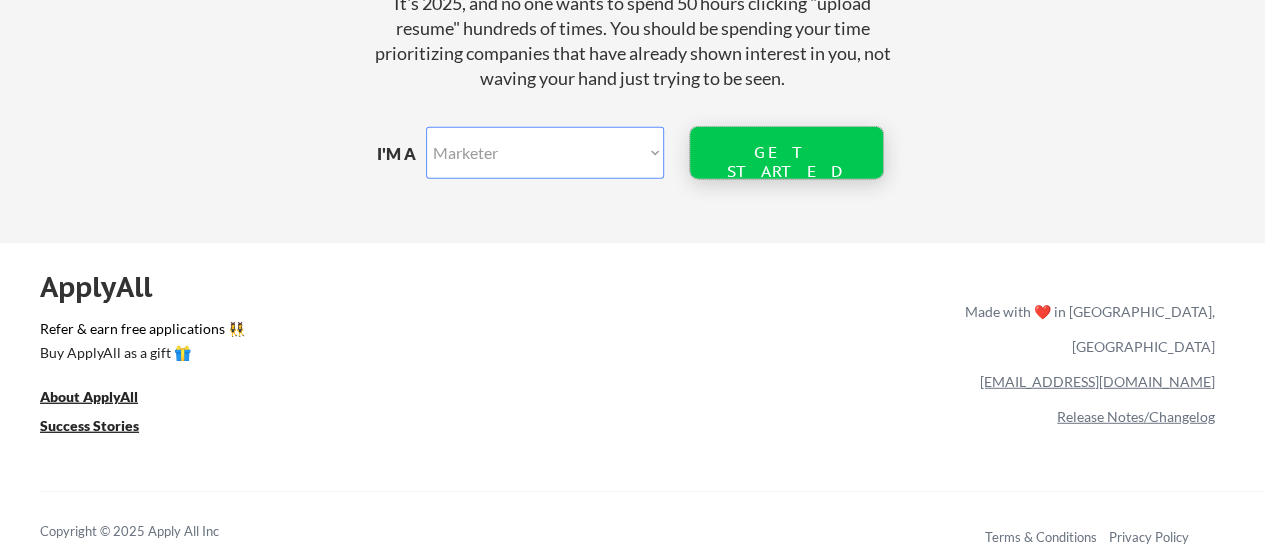 click on "GET STARTED" at bounding box center (786, 162) 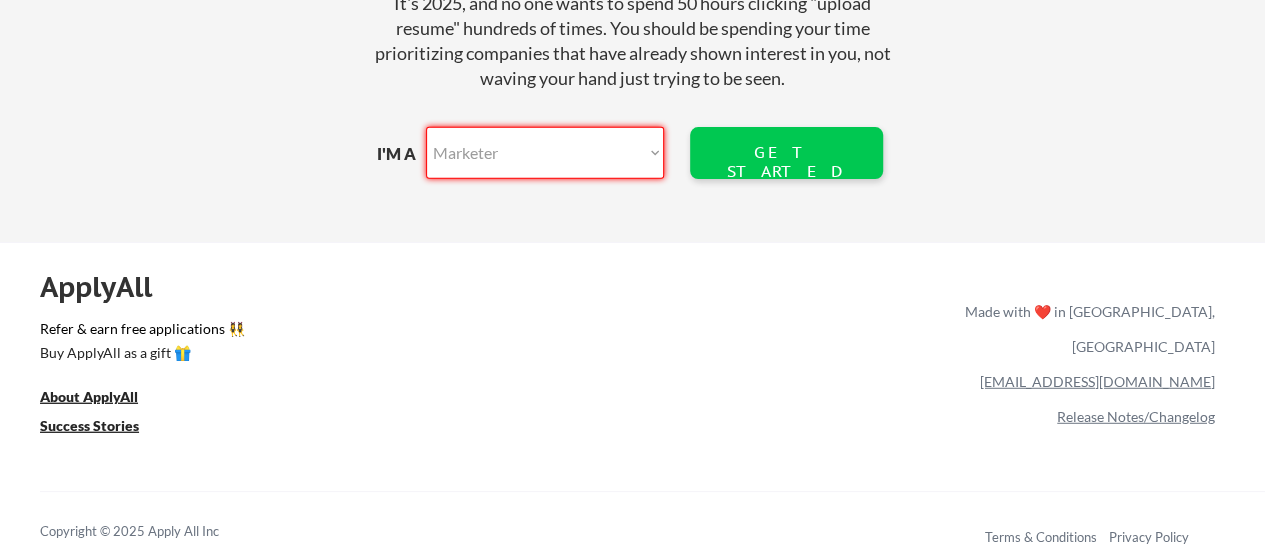 click on "Marketer Software Engineering Product Management Customer Success Sales UI/UX/Product Design Technical Project/Program Mgmt Marketing & Growth Data HR/Recruiting IT/Cybersecurity Tech Finance/Ops/Strategy Customer Support Other Function" at bounding box center [545, 153] 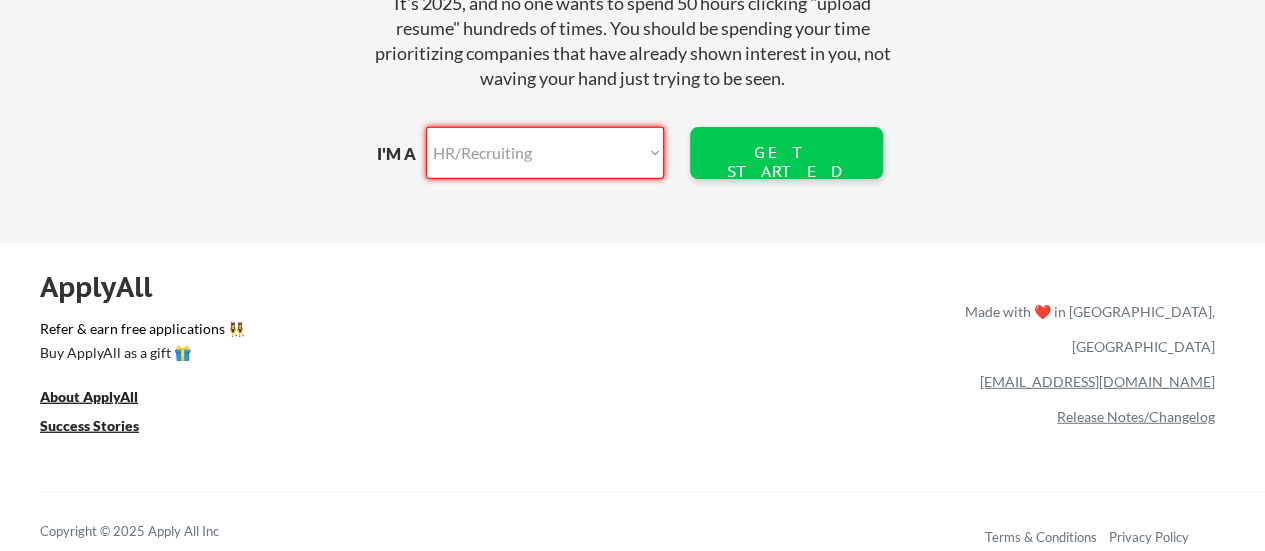 click on "Marketer Software Engineering Product Management Customer Success Sales UI/UX/Product Design Technical Project/Program Mgmt Marketing & Growth Data HR/Recruiting IT/Cybersecurity Tech Finance/Ops/Strategy Customer Support Other Function" at bounding box center [545, 153] 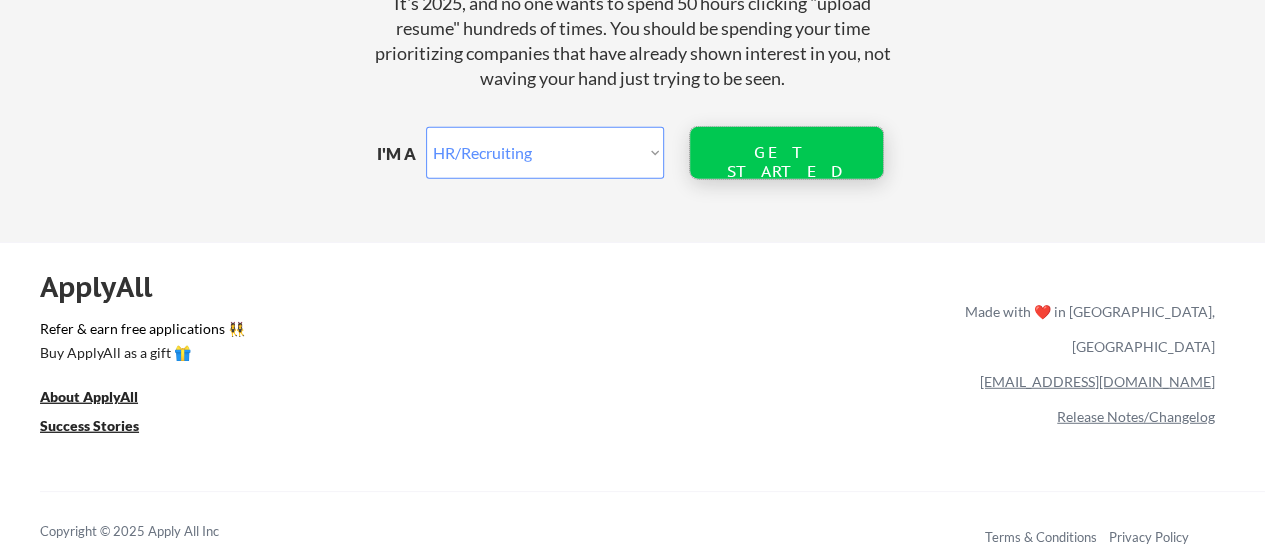 click on "GET STARTED" at bounding box center [786, 162] 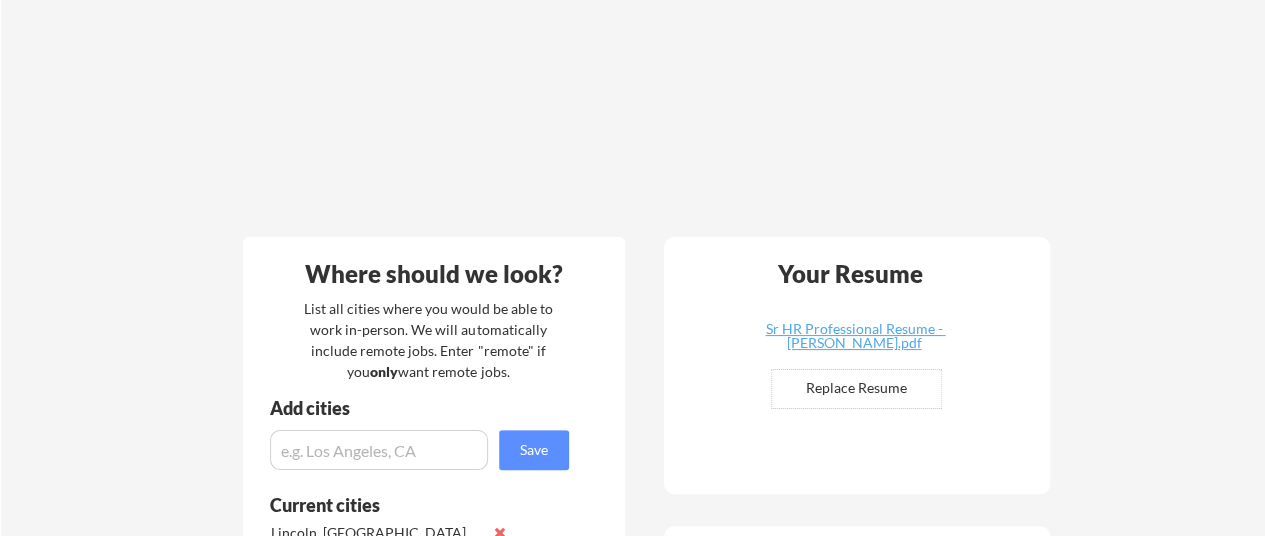 scroll, scrollTop: 0, scrollLeft: 0, axis: both 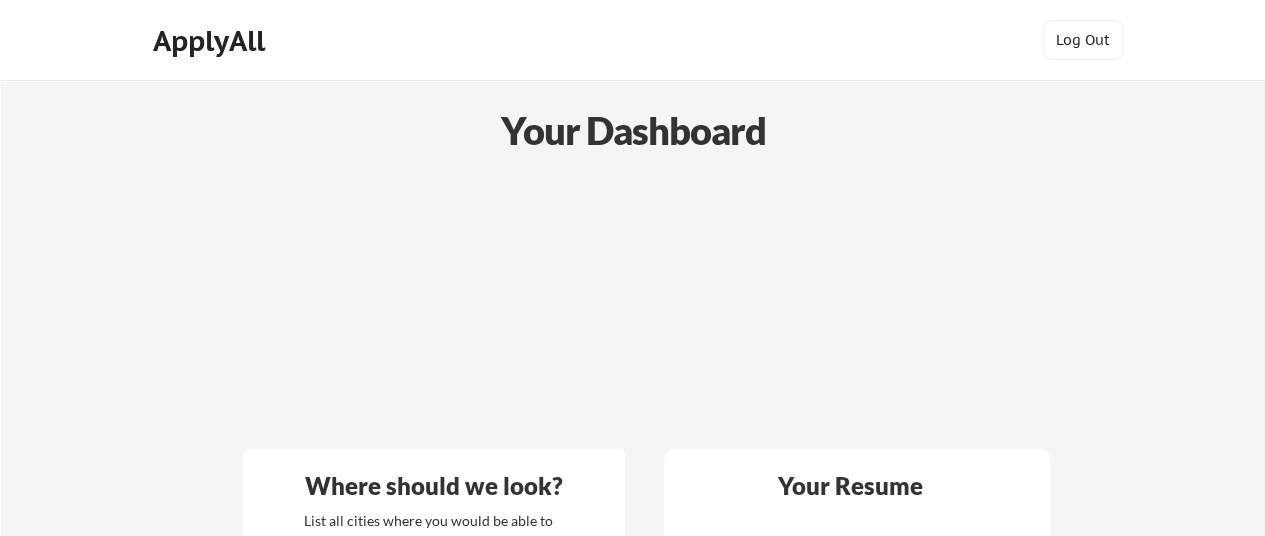 click on "ApplyAll" at bounding box center (212, 41) 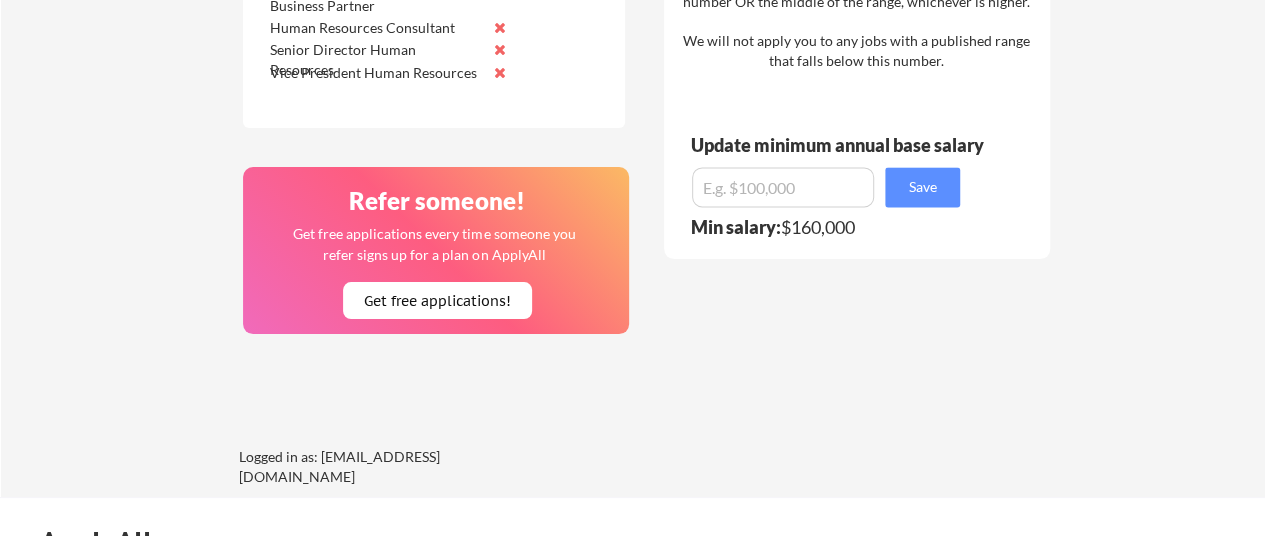 scroll, scrollTop: 1329, scrollLeft: 0, axis: vertical 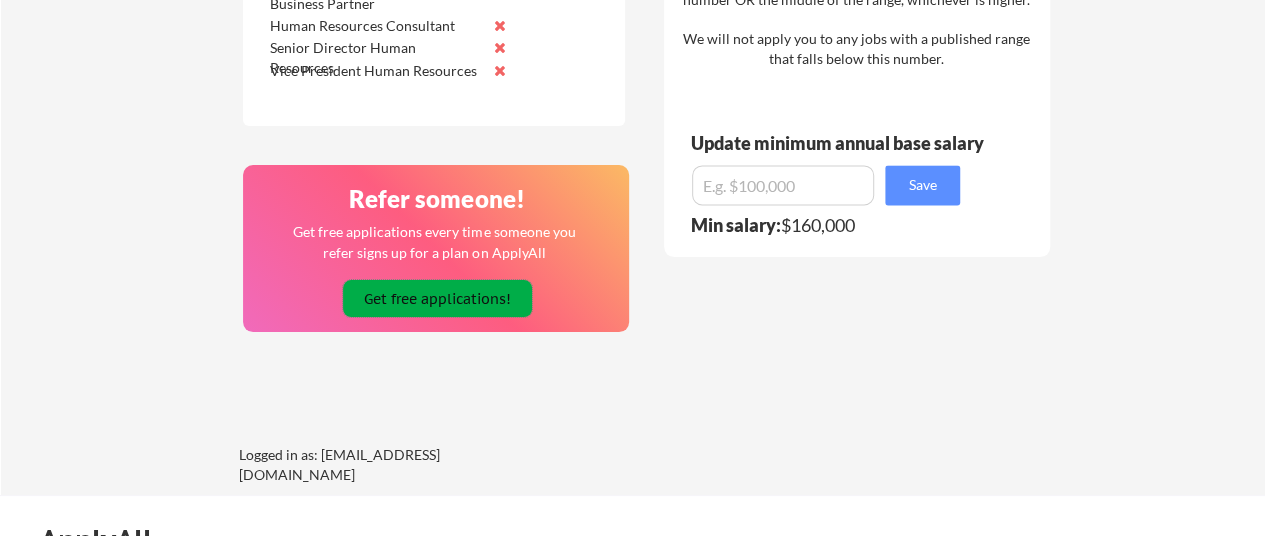 click on "Get free applications!" at bounding box center [437, 298] 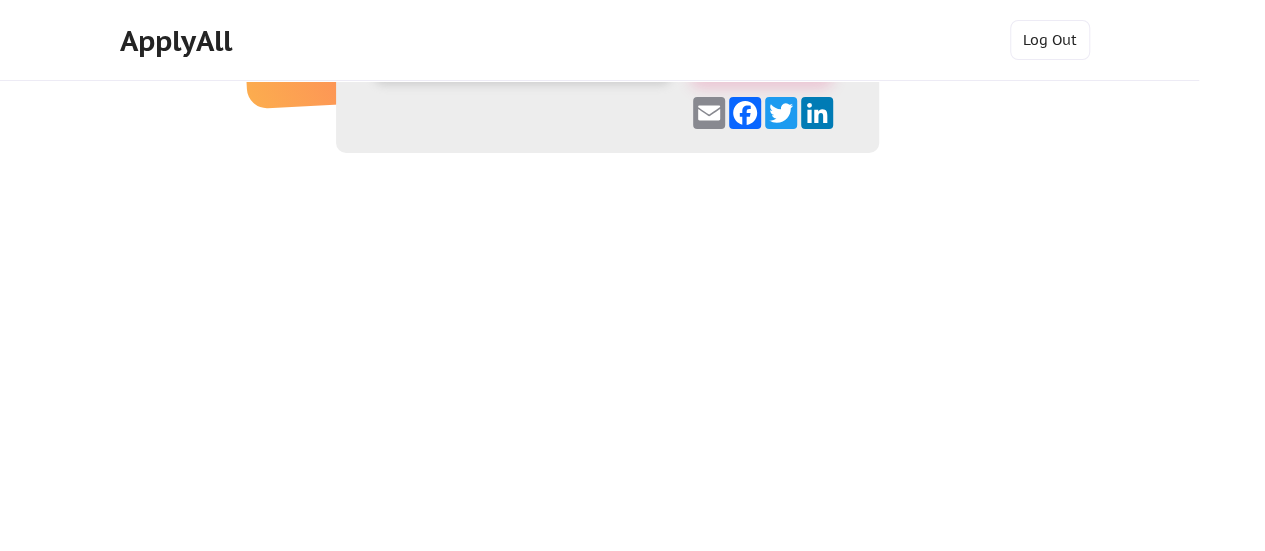 scroll, scrollTop: 0, scrollLeft: 0, axis: both 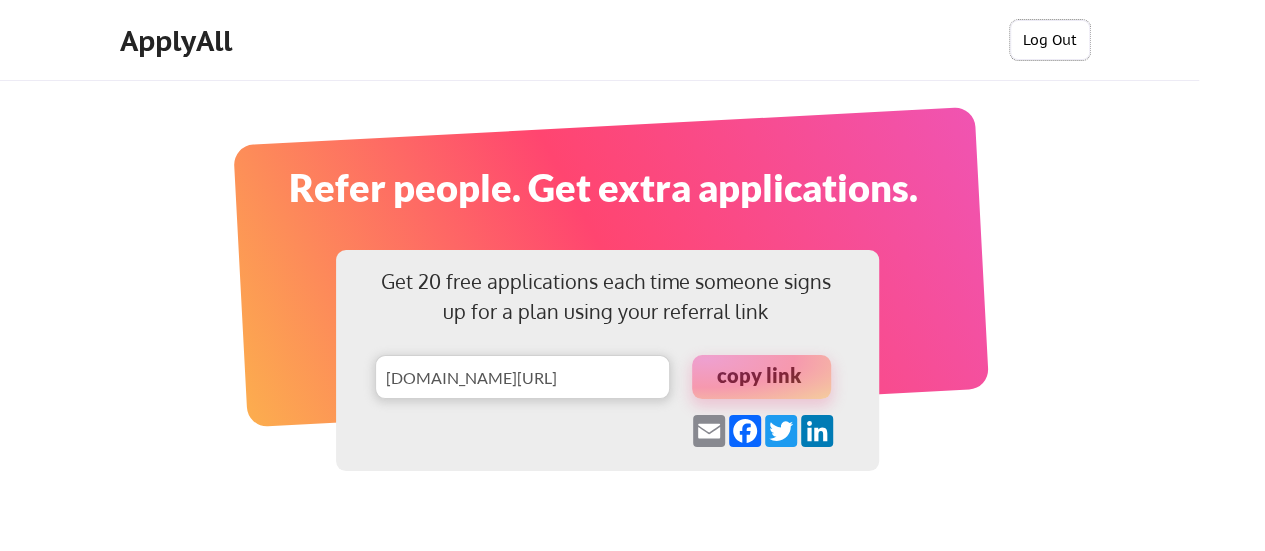 click on "Log Out" at bounding box center (1050, 40) 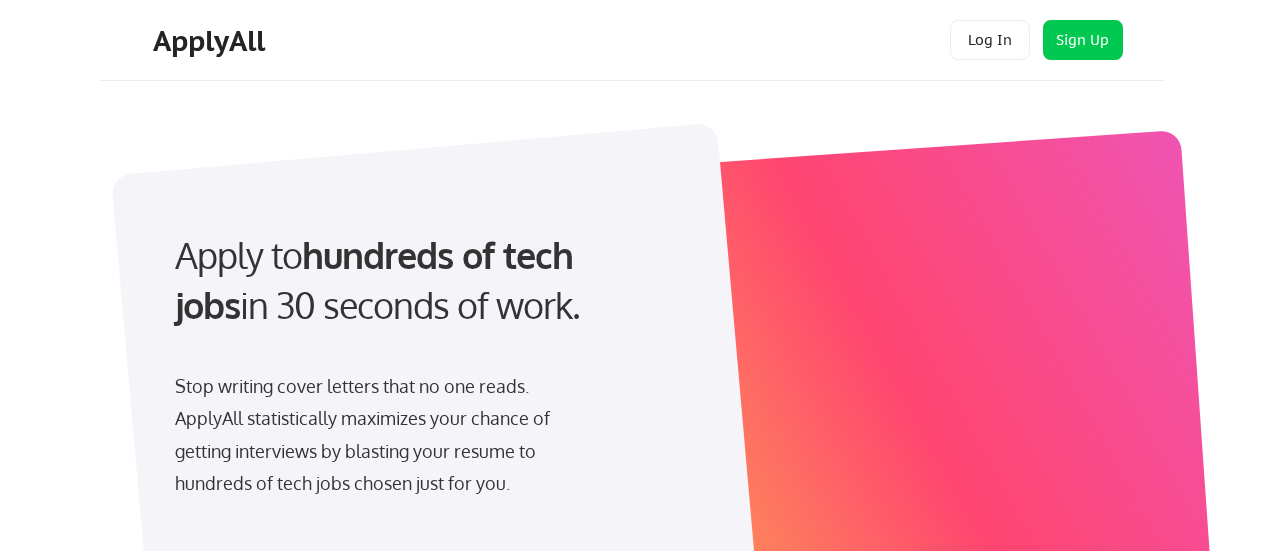 scroll, scrollTop: 0, scrollLeft: 0, axis: both 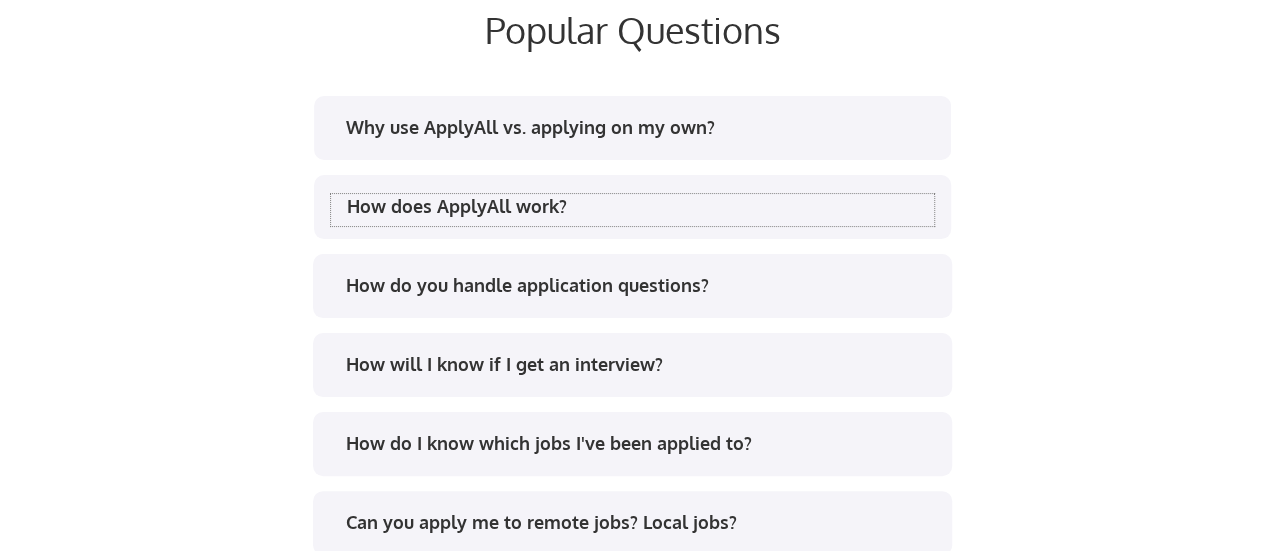 click on "How does ApplyAll work?" at bounding box center (640, 206) 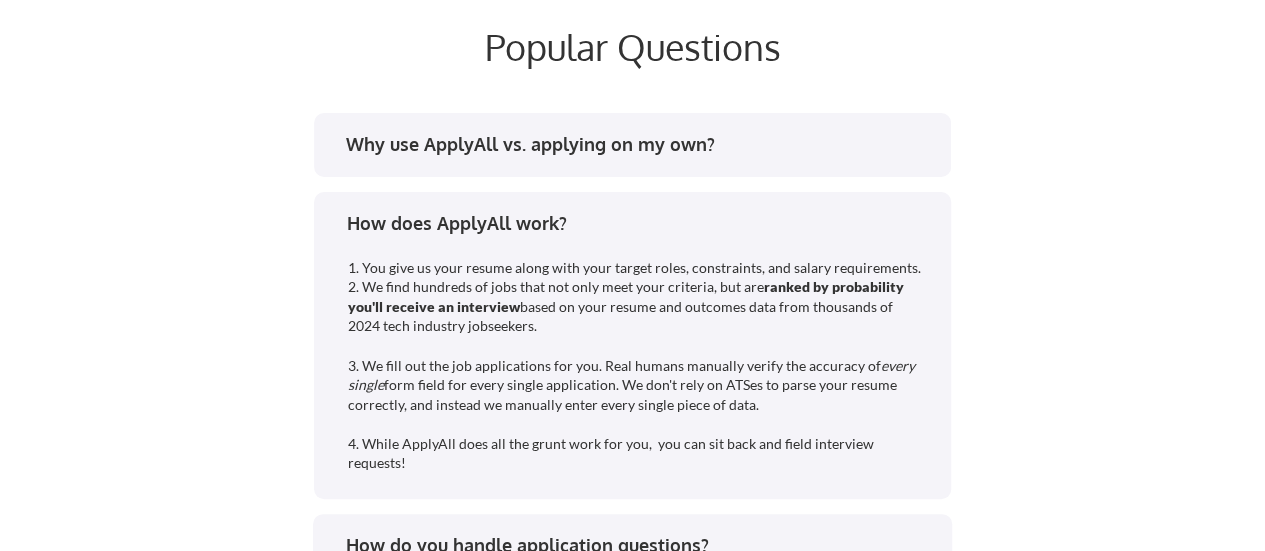 scroll, scrollTop: 3786, scrollLeft: 0, axis: vertical 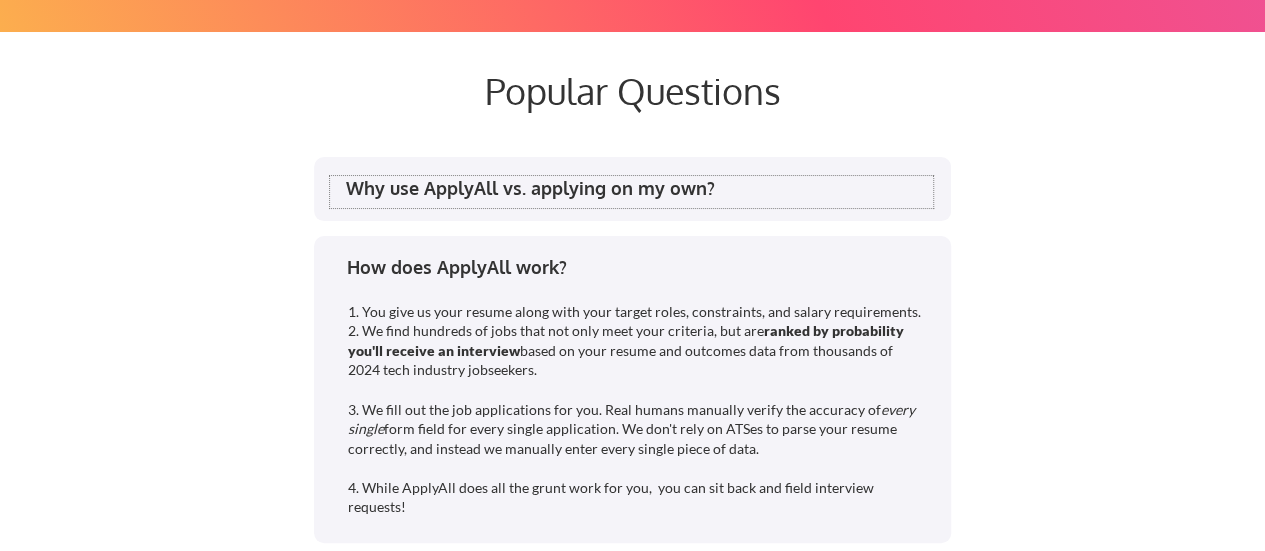 click on "Why use ApplyAll vs. applying on my own?" at bounding box center (639, 188) 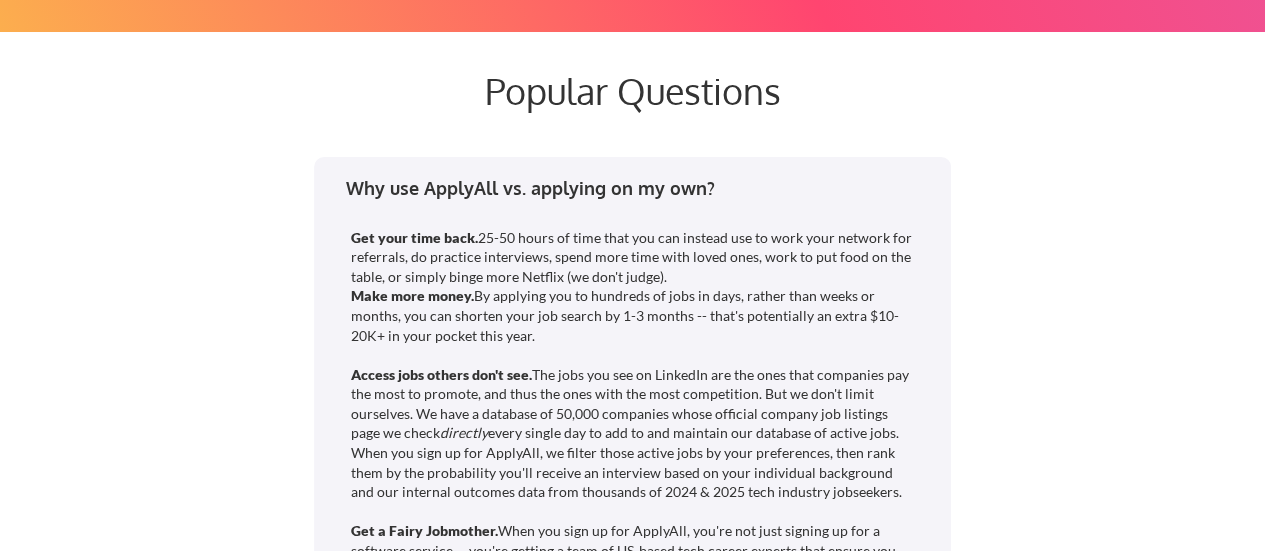 click on "Why use ApplyAll vs. applying on my own?" at bounding box center [639, 188] 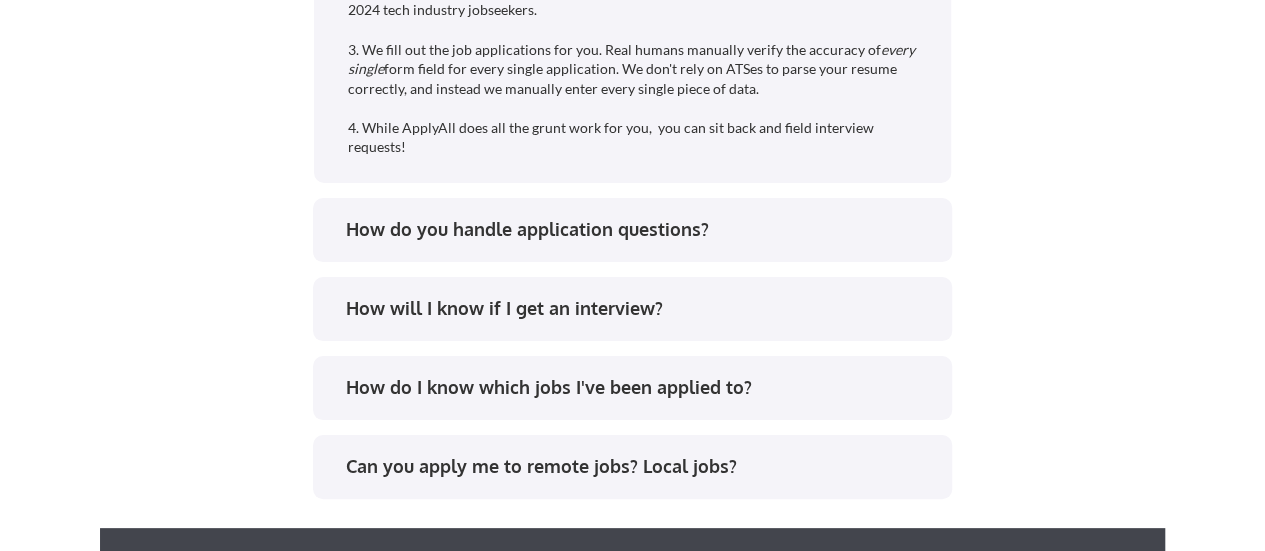 scroll, scrollTop: 4149, scrollLeft: 0, axis: vertical 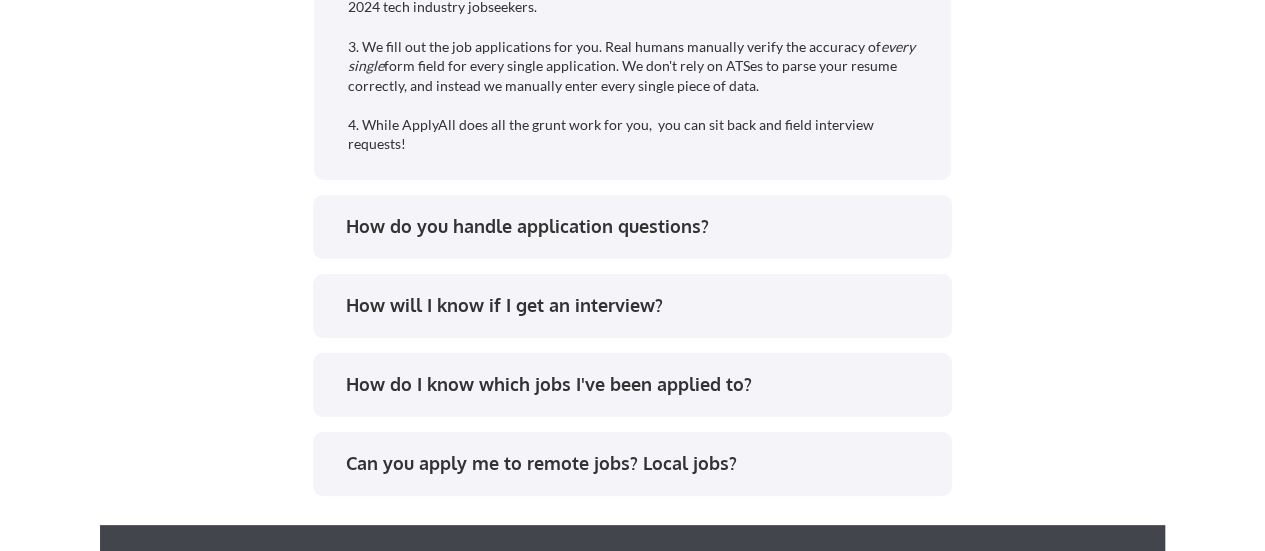 click on "How do you handle application questions?" at bounding box center (639, 226) 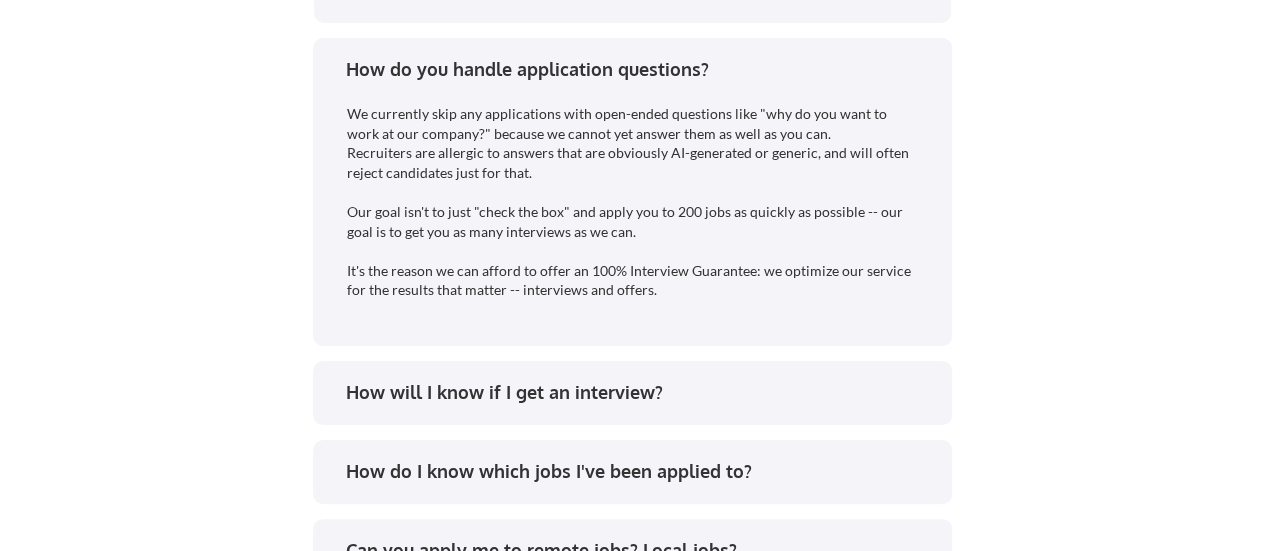 scroll, scrollTop: 4338, scrollLeft: 0, axis: vertical 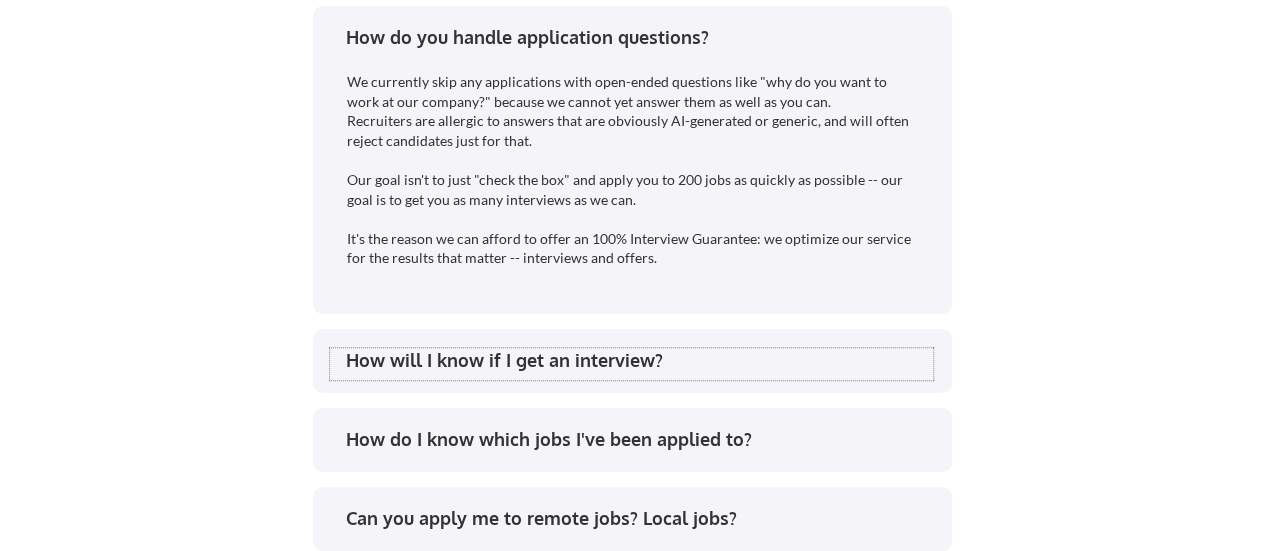 click on "How will I know if I get an interview?" at bounding box center (631, 364) 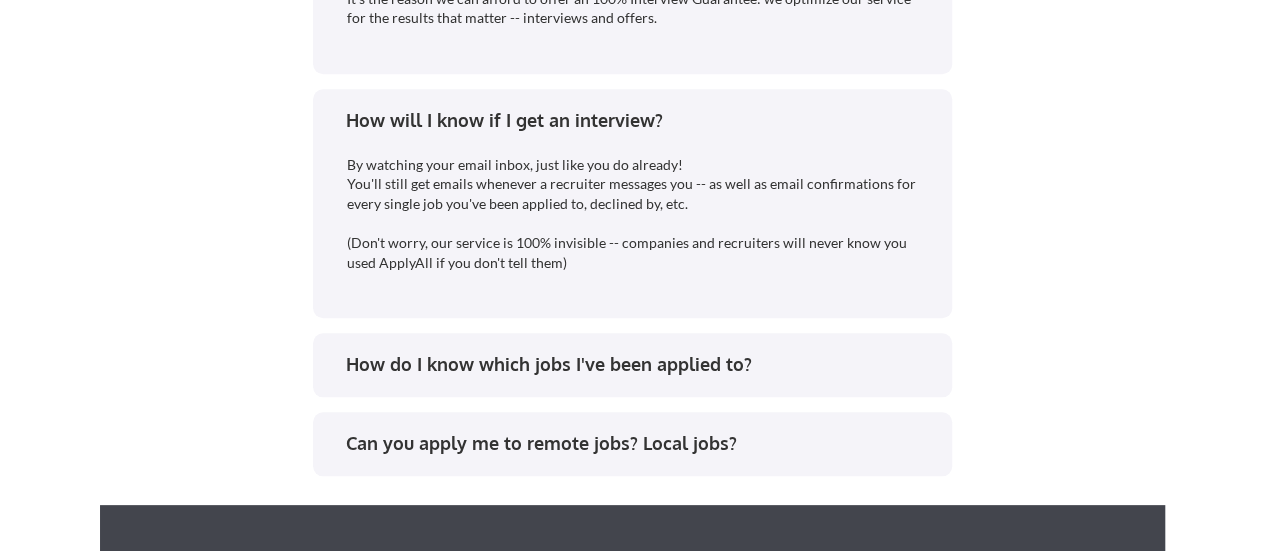 scroll, scrollTop: 4603, scrollLeft: 0, axis: vertical 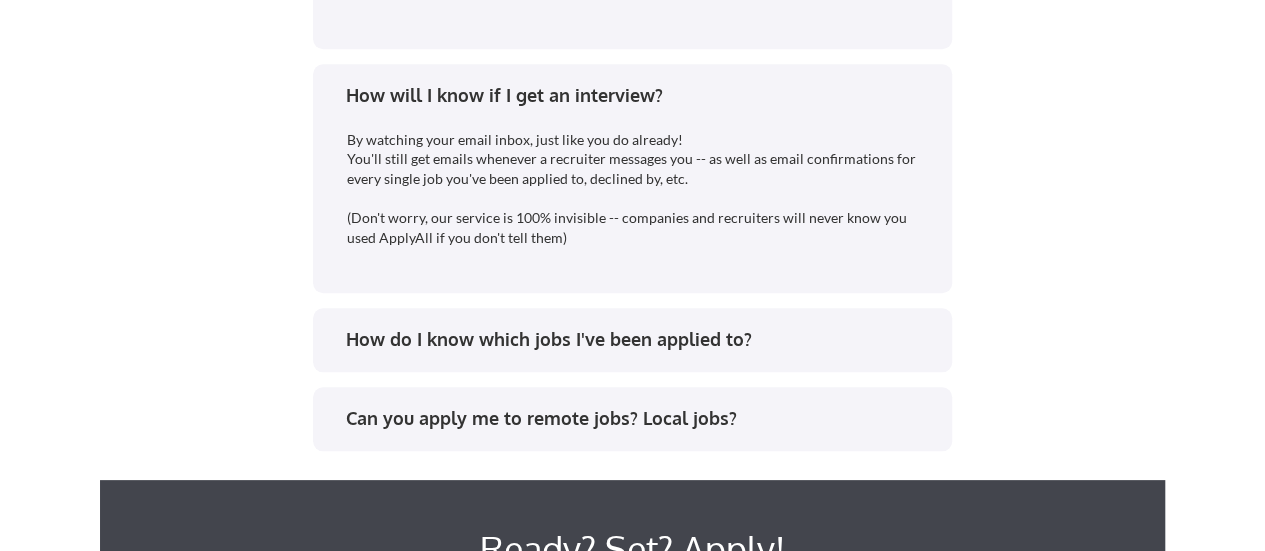 click on "How do I know which jobs I've been applied to?" at bounding box center [639, 339] 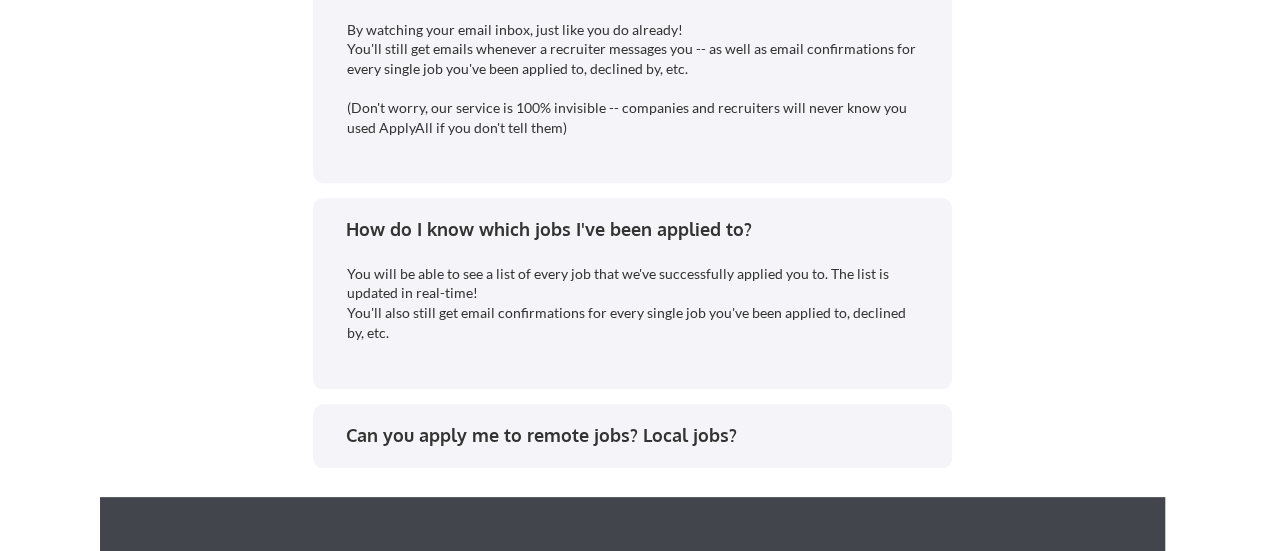 scroll, scrollTop: 4720, scrollLeft: 0, axis: vertical 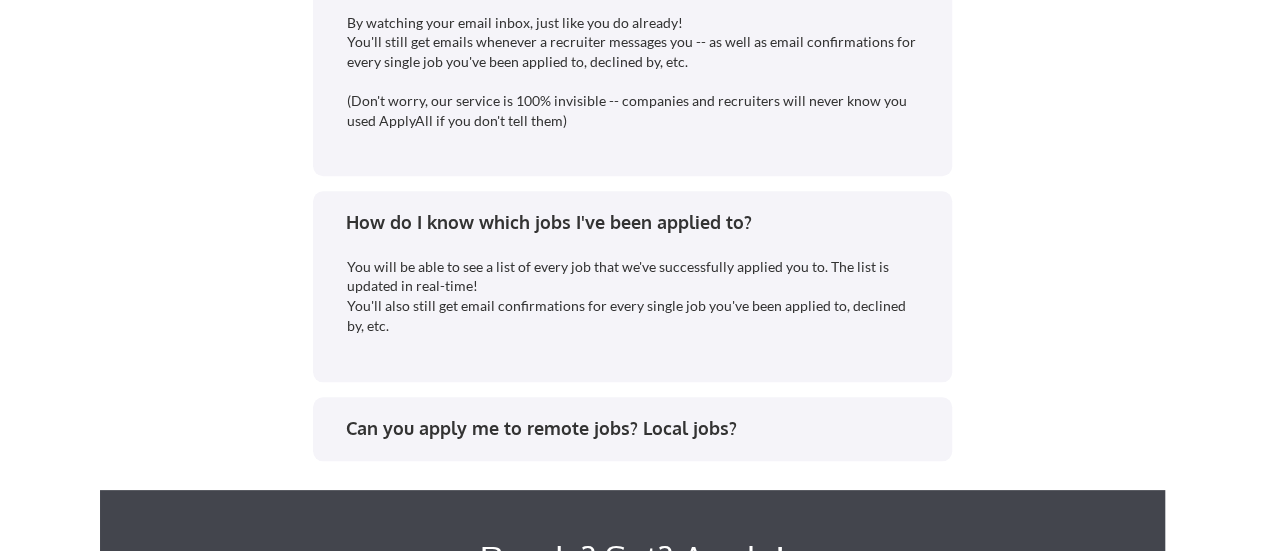 click on "Can you apply me to remote jobs? Local jobs?" at bounding box center [639, 428] 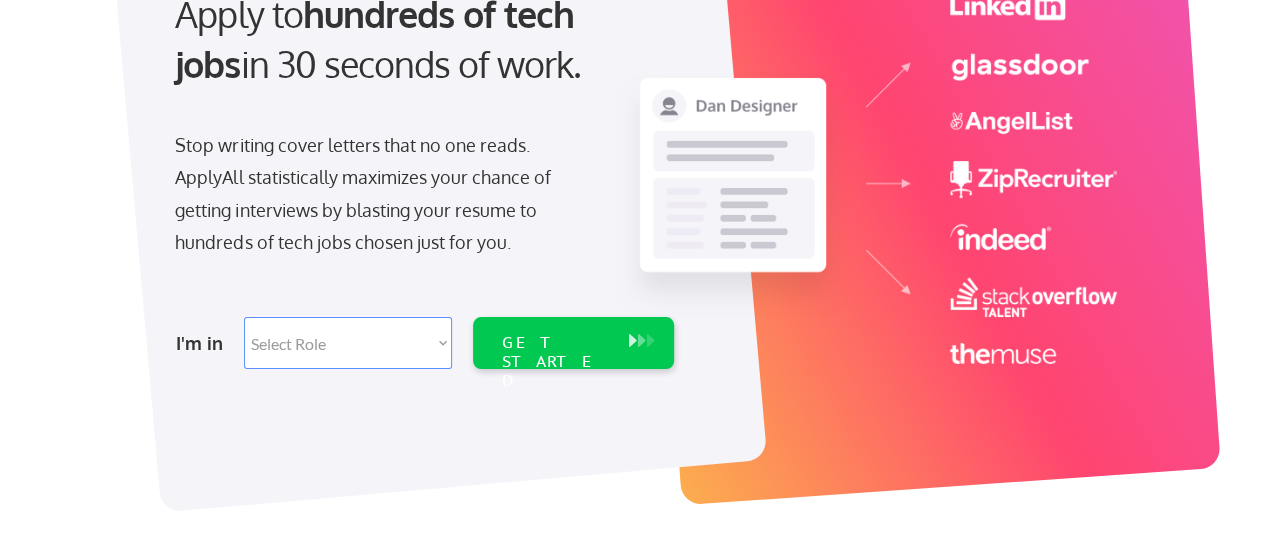 scroll, scrollTop: 0, scrollLeft: 0, axis: both 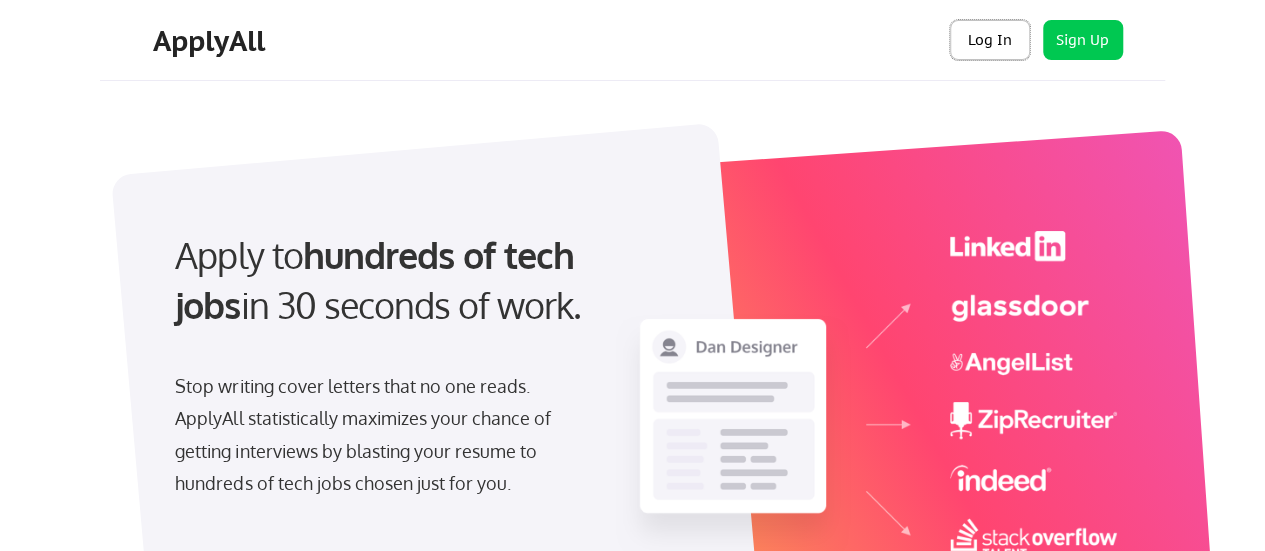 click on "Log In" at bounding box center [990, 40] 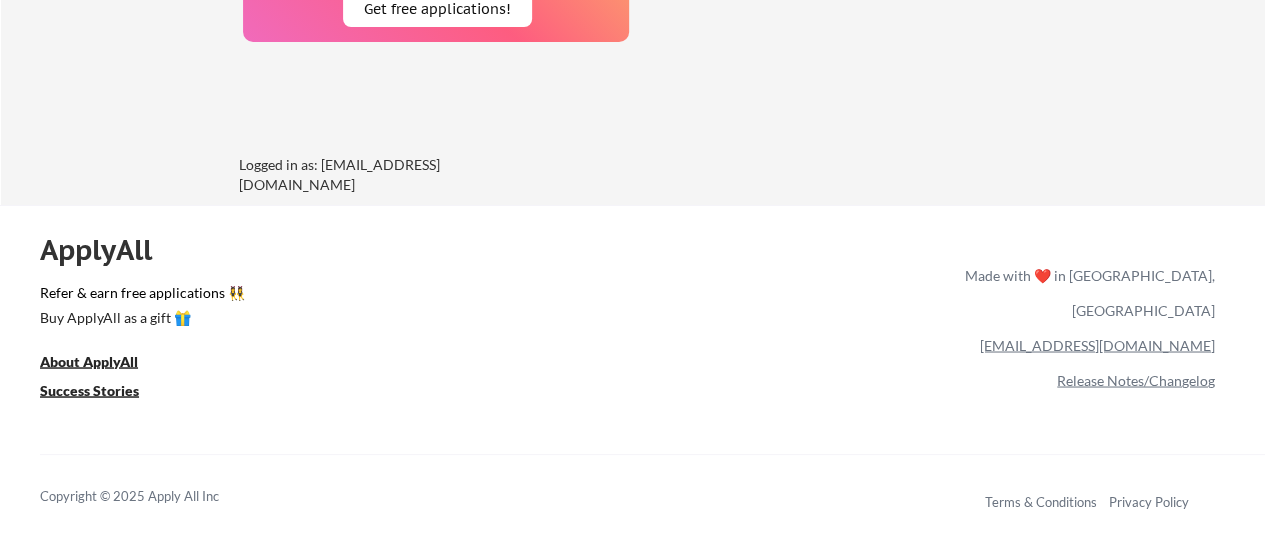 scroll, scrollTop: 1618, scrollLeft: 0, axis: vertical 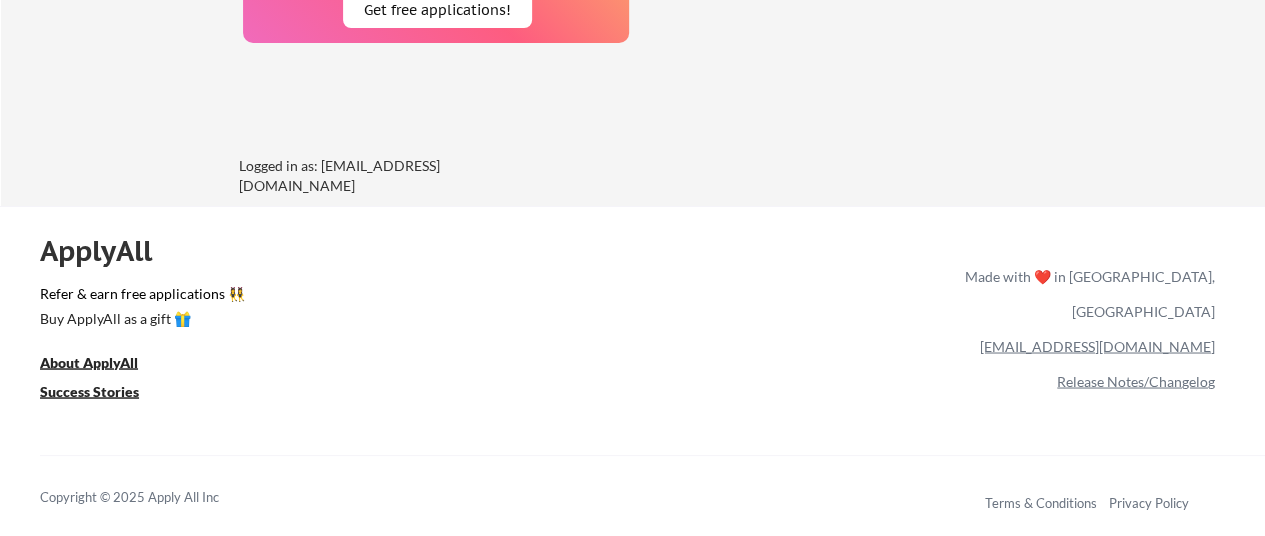 click on "ApplyAll Refer & earn free applications 👯‍♀️ Buy ApplyAll as a gift 🎁 About ApplyAll Success Stories Made with ❤️ in Los Angeles, CA team@applyall.com Release Notes/Changelog Copyright © 2025 Apply All Inc Terms & Conditions      Privacy Policy" at bounding box center (632, 378) 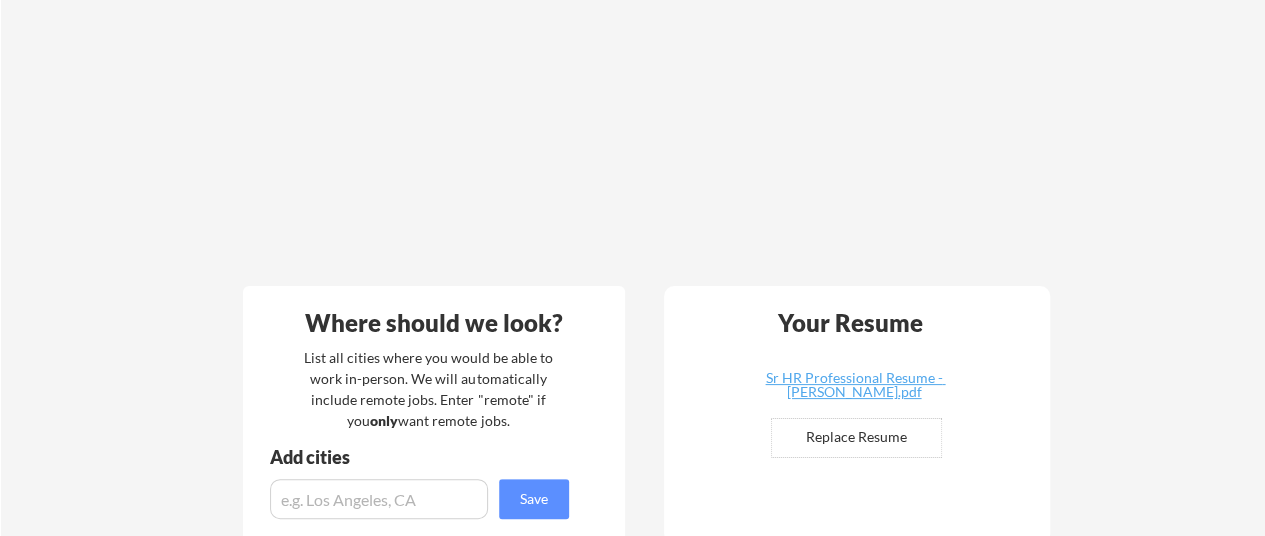 scroll, scrollTop: 0, scrollLeft: 0, axis: both 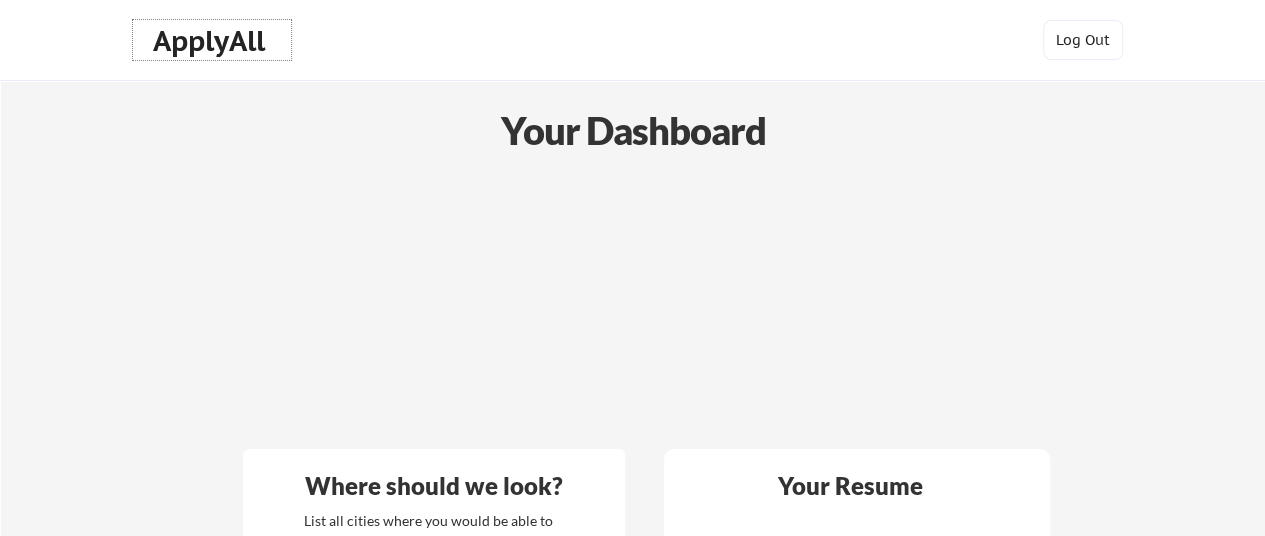click on "ApplyAll" at bounding box center [212, 41] 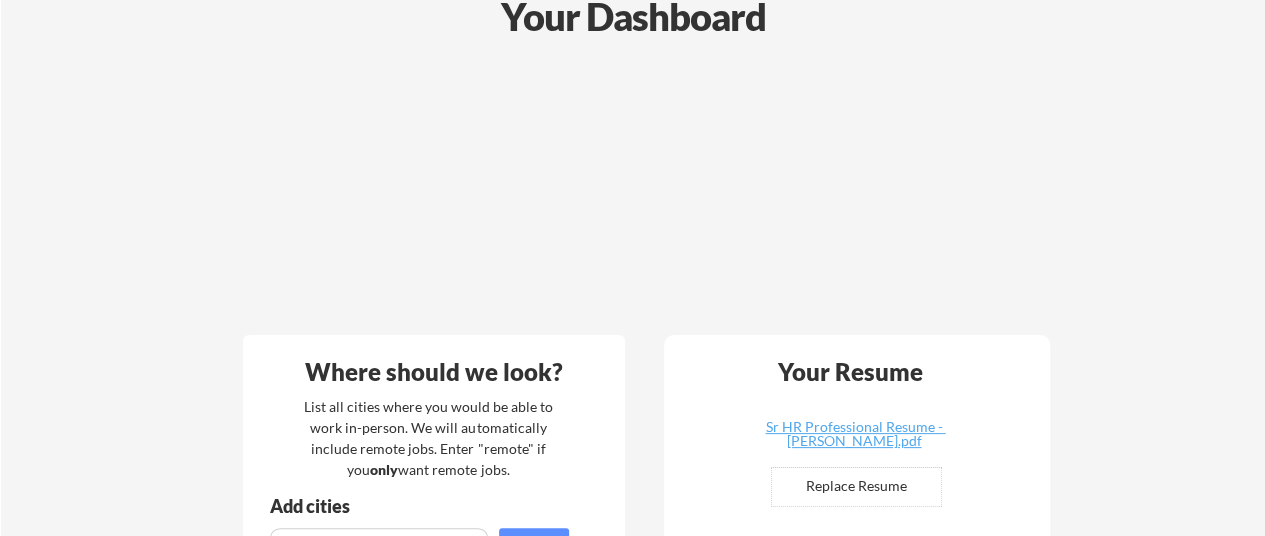 scroll, scrollTop: 0, scrollLeft: 0, axis: both 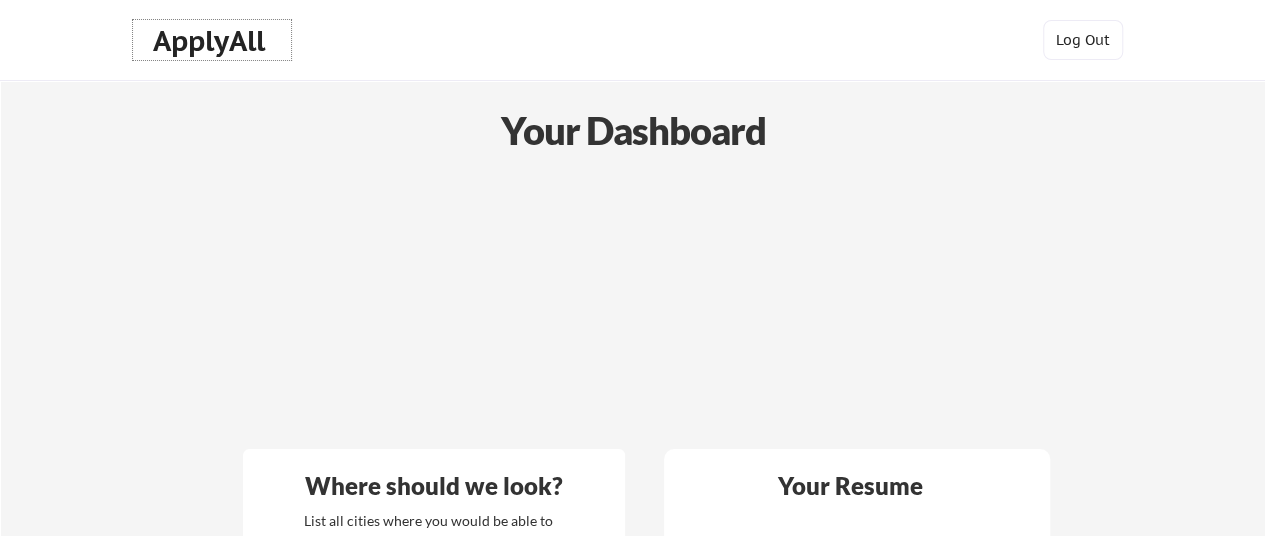 click on "ApplyAll" at bounding box center (212, 41) 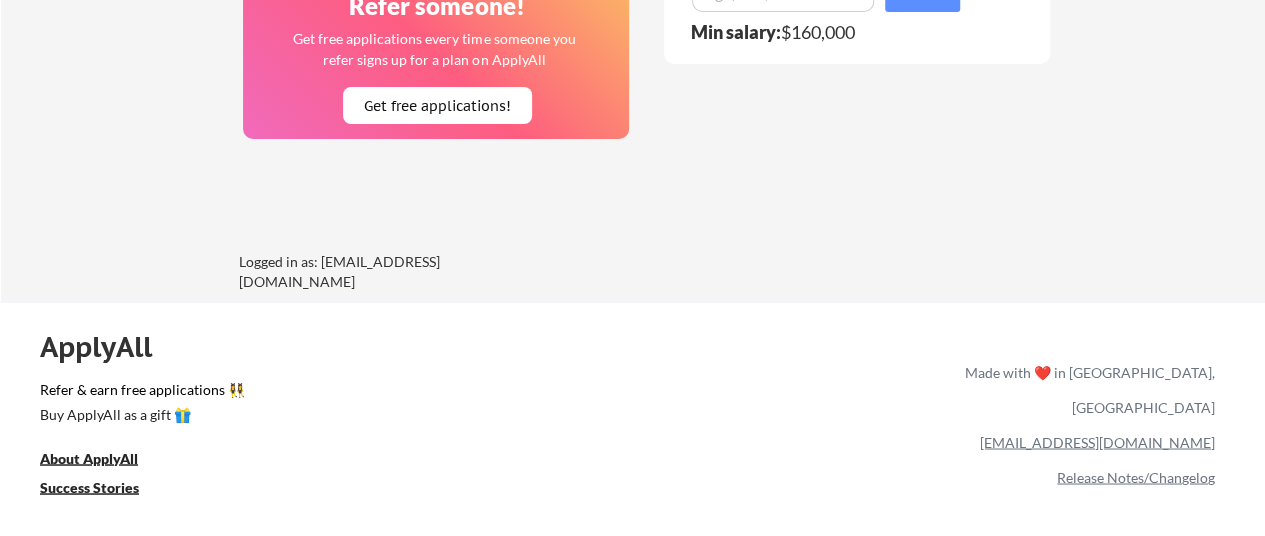 scroll, scrollTop: 1523, scrollLeft: 0, axis: vertical 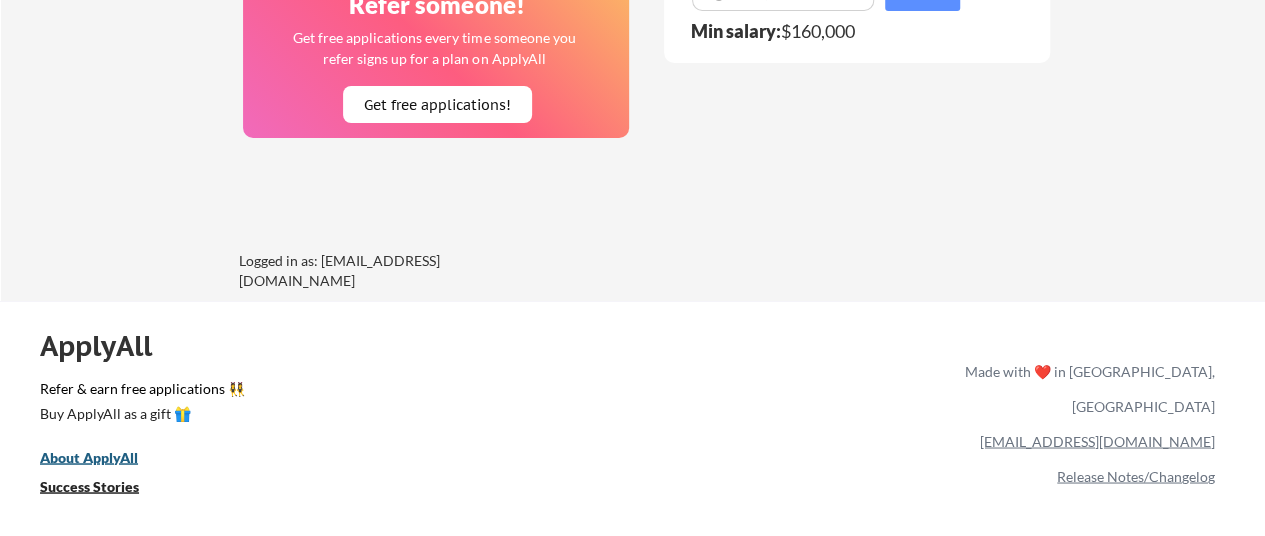 click on "About ApplyAll" at bounding box center [89, 456] 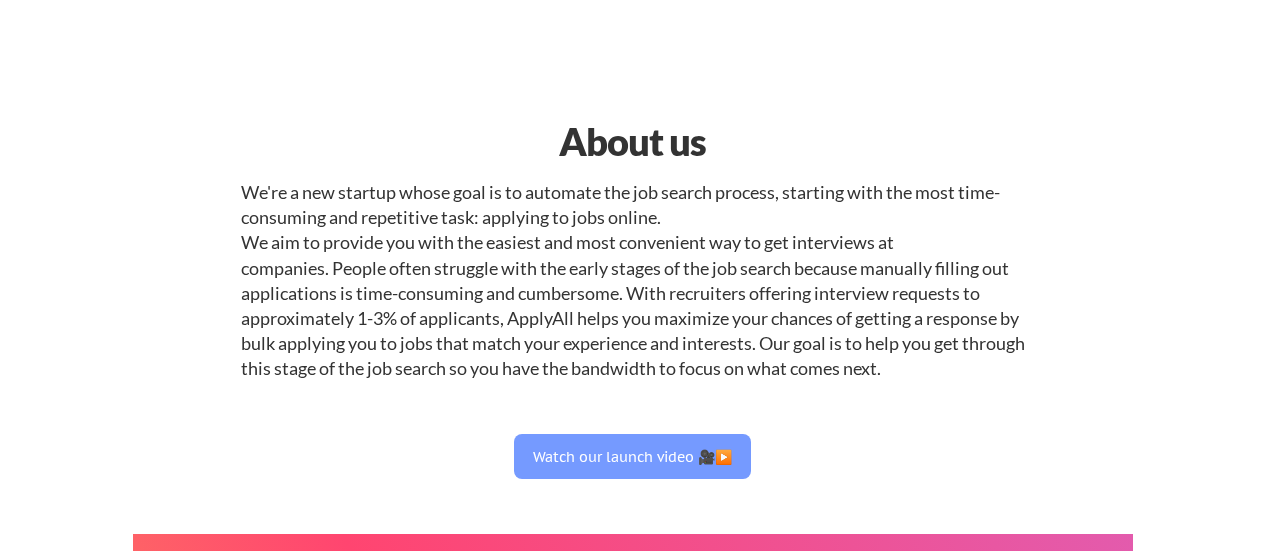 scroll, scrollTop: 0, scrollLeft: 0, axis: both 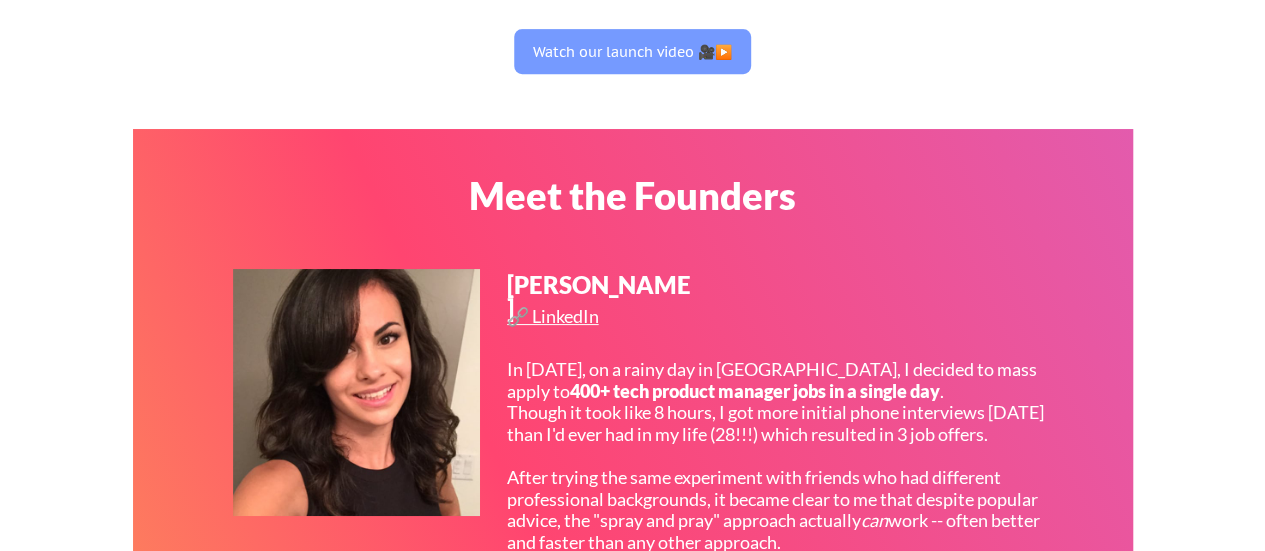 select on ""hr_recruiting"" 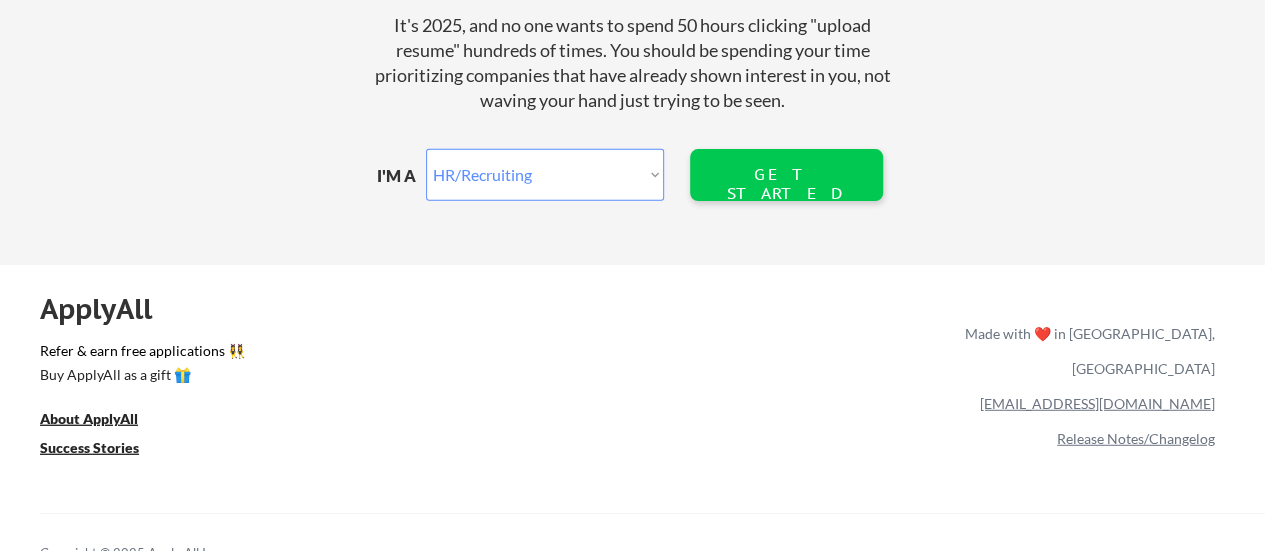 scroll, scrollTop: 2522, scrollLeft: 0, axis: vertical 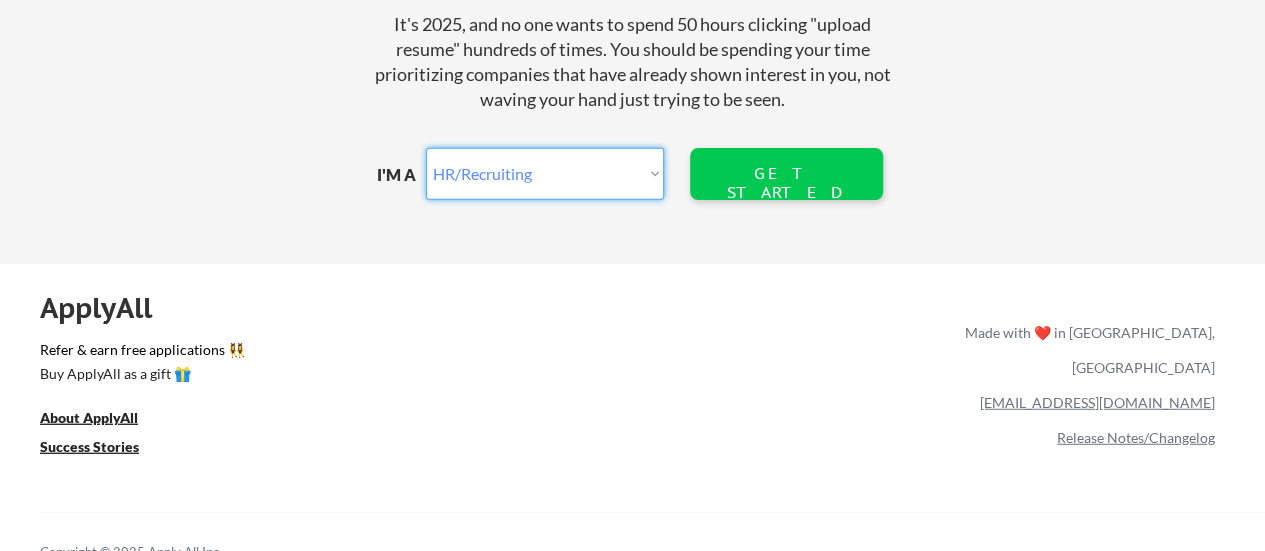 click on "Marketer Software Engineering Product Management Customer Success Sales UI/UX/Product Design Technical Project/Program Mgmt Marketing & Growth Data HR/Recruiting IT/Cybersecurity Tech Finance/Ops/Strategy Customer Support Other Function" at bounding box center [545, 174] 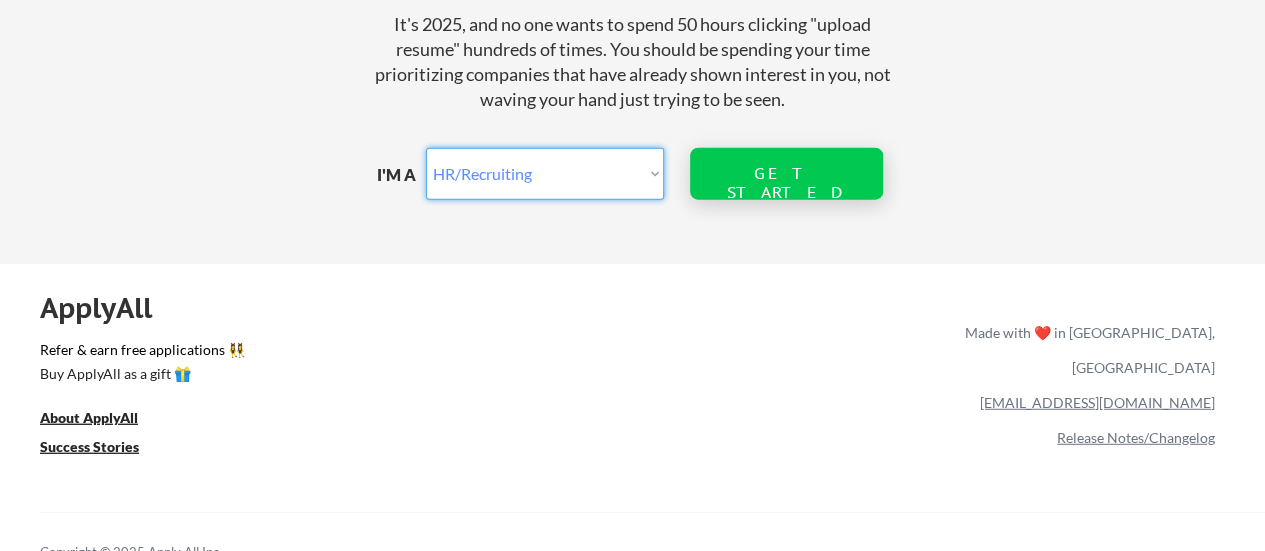 click on "GET STARTED" at bounding box center (786, 183) 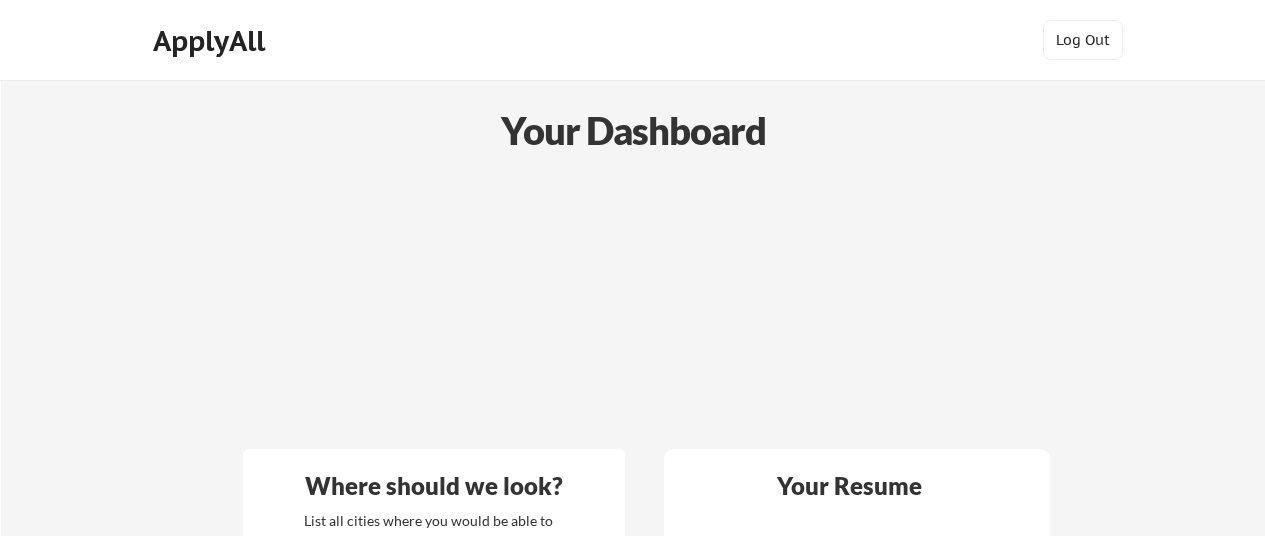 scroll, scrollTop: 0, scrollLeft: 0, axis: both 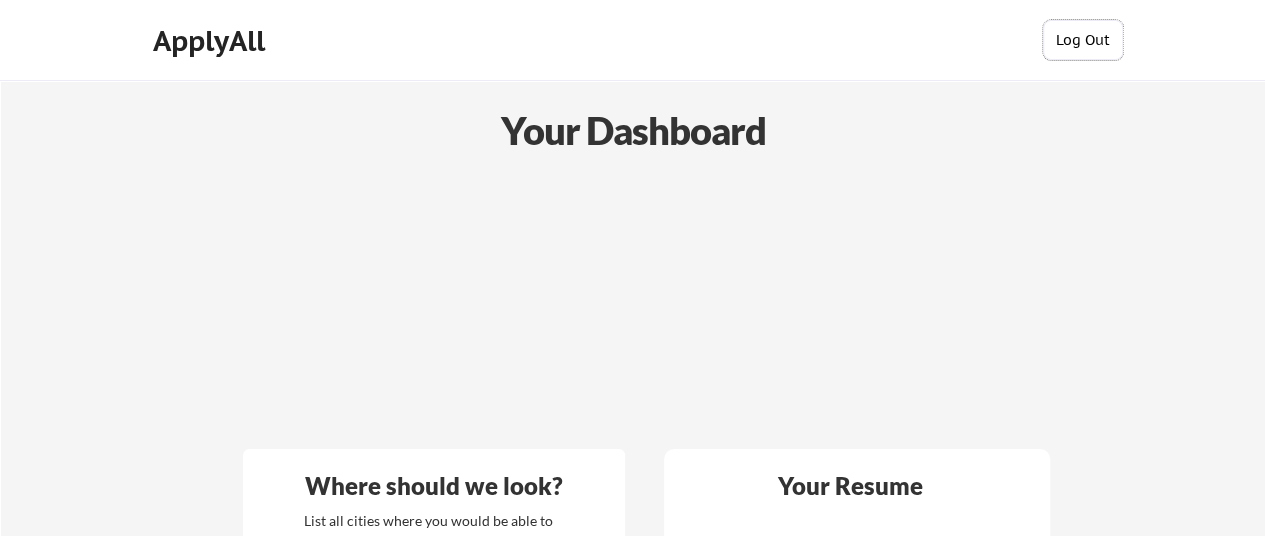 click on "Log Out" at bounding box center [1083, 40] 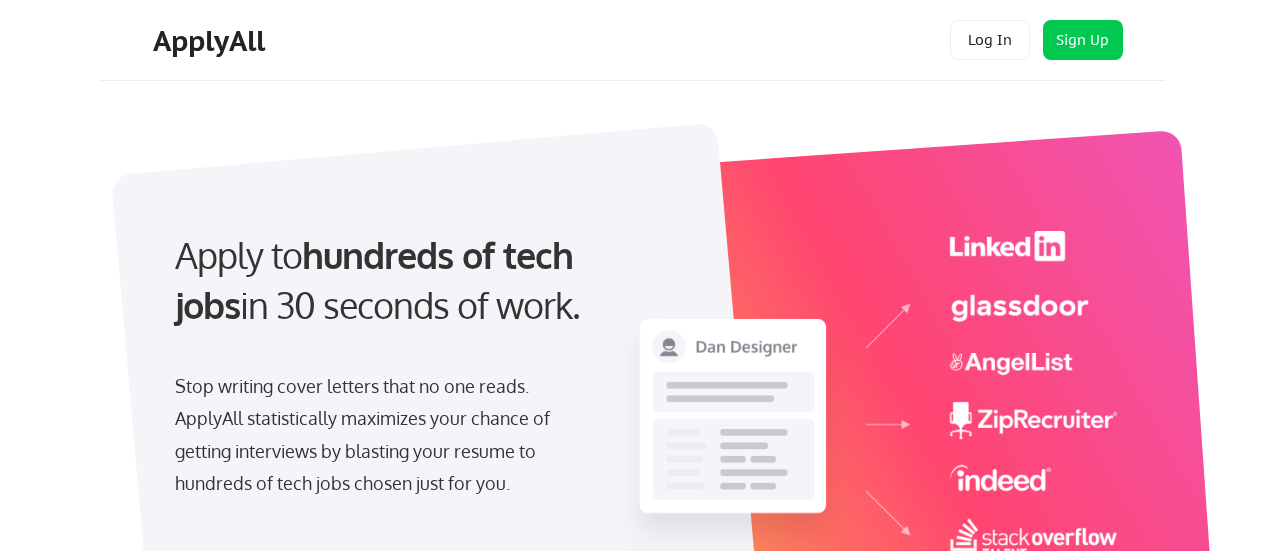 scroll, scrollTop: 0, scrollLeft: 0, axis: both 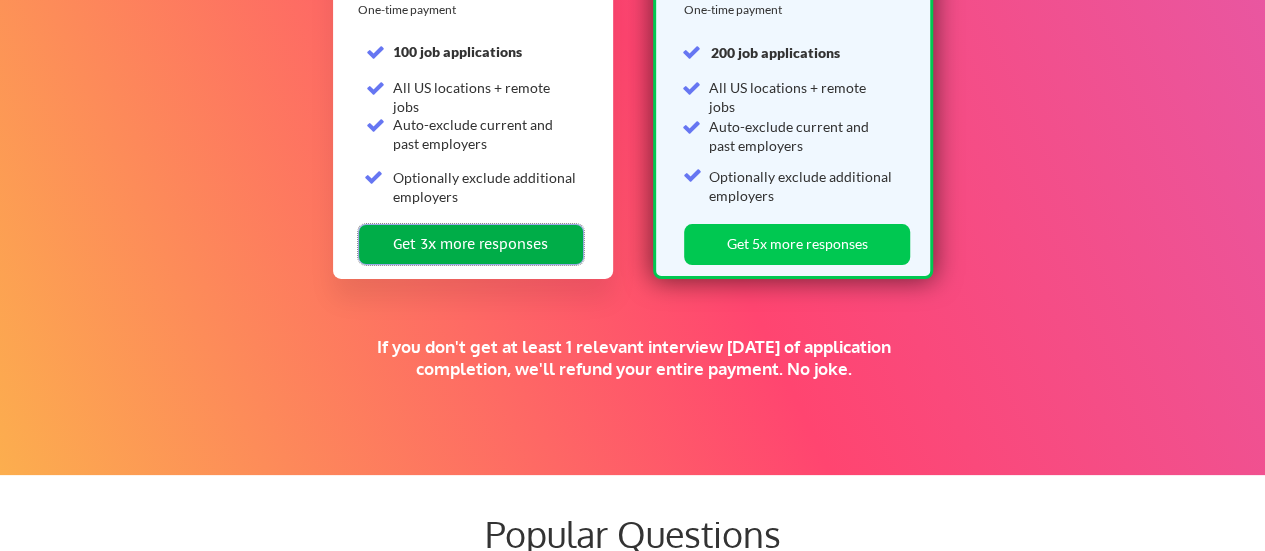 click on "Get 3x more responses" at bounding box center [471, 244] 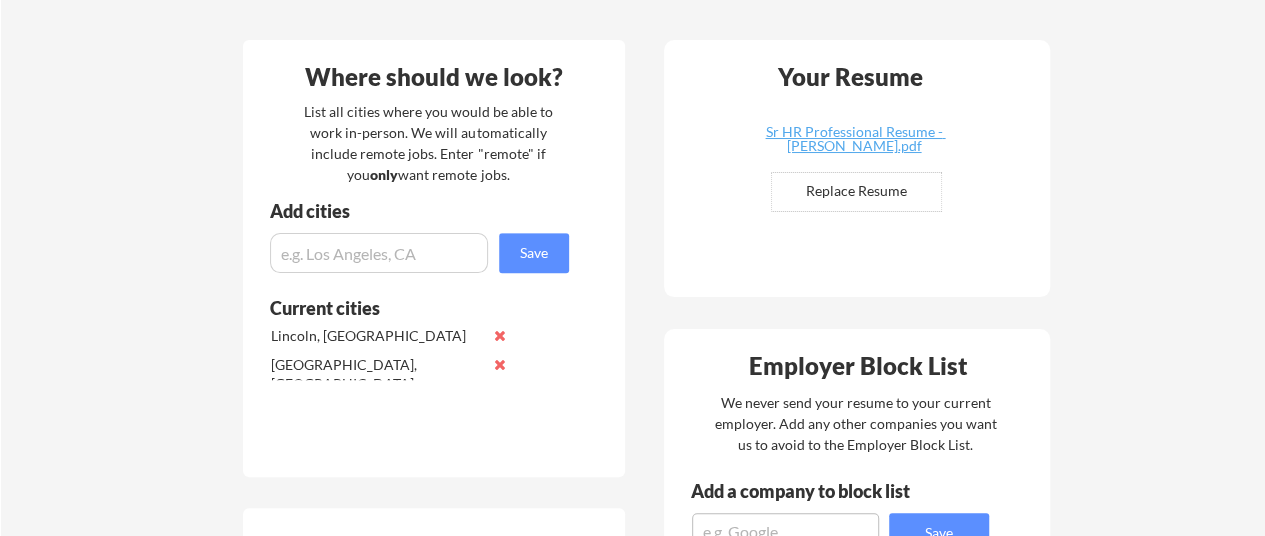 scroll, scrollTop: 0, scrollLeft: 0, axis: both 